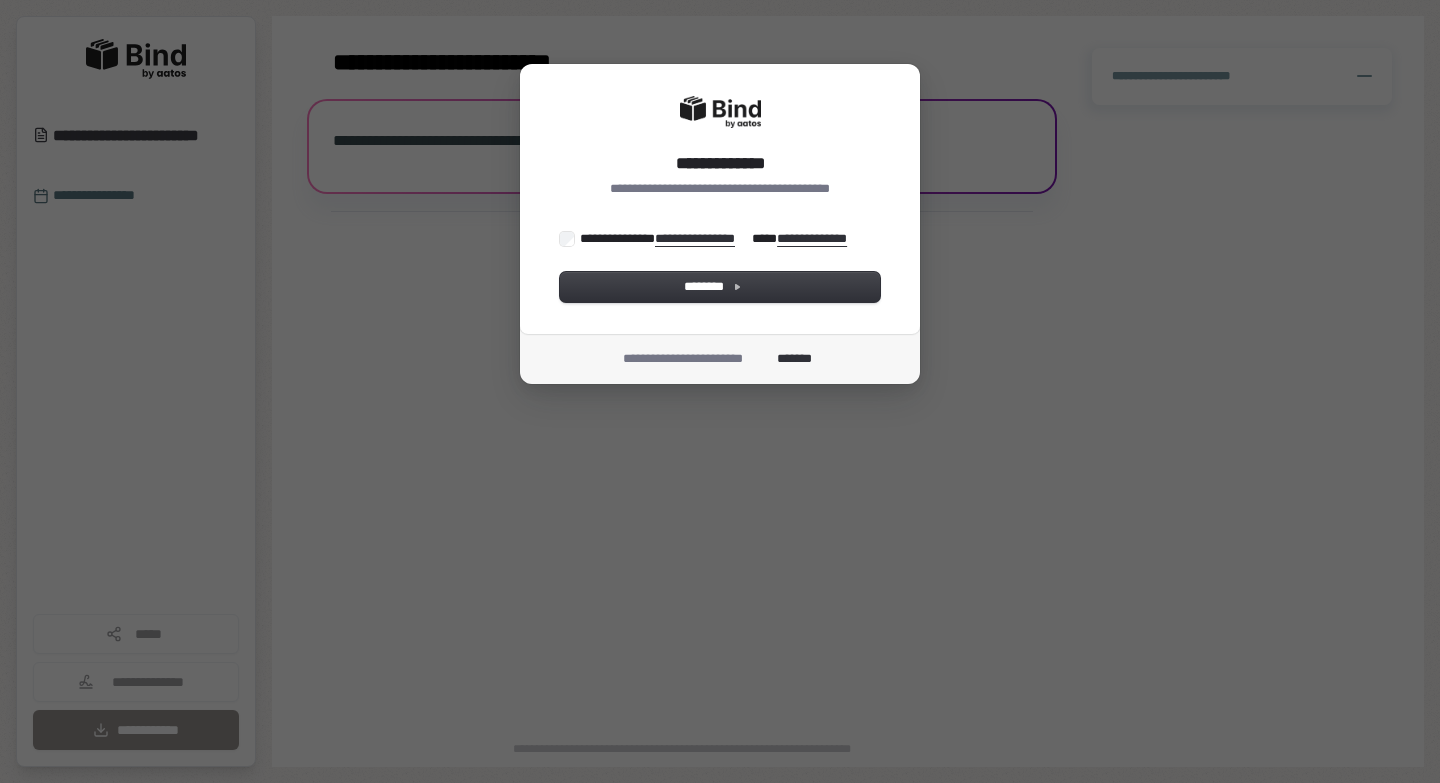scroll, scrollTop: 0, scrollLeft: 0, axis: both 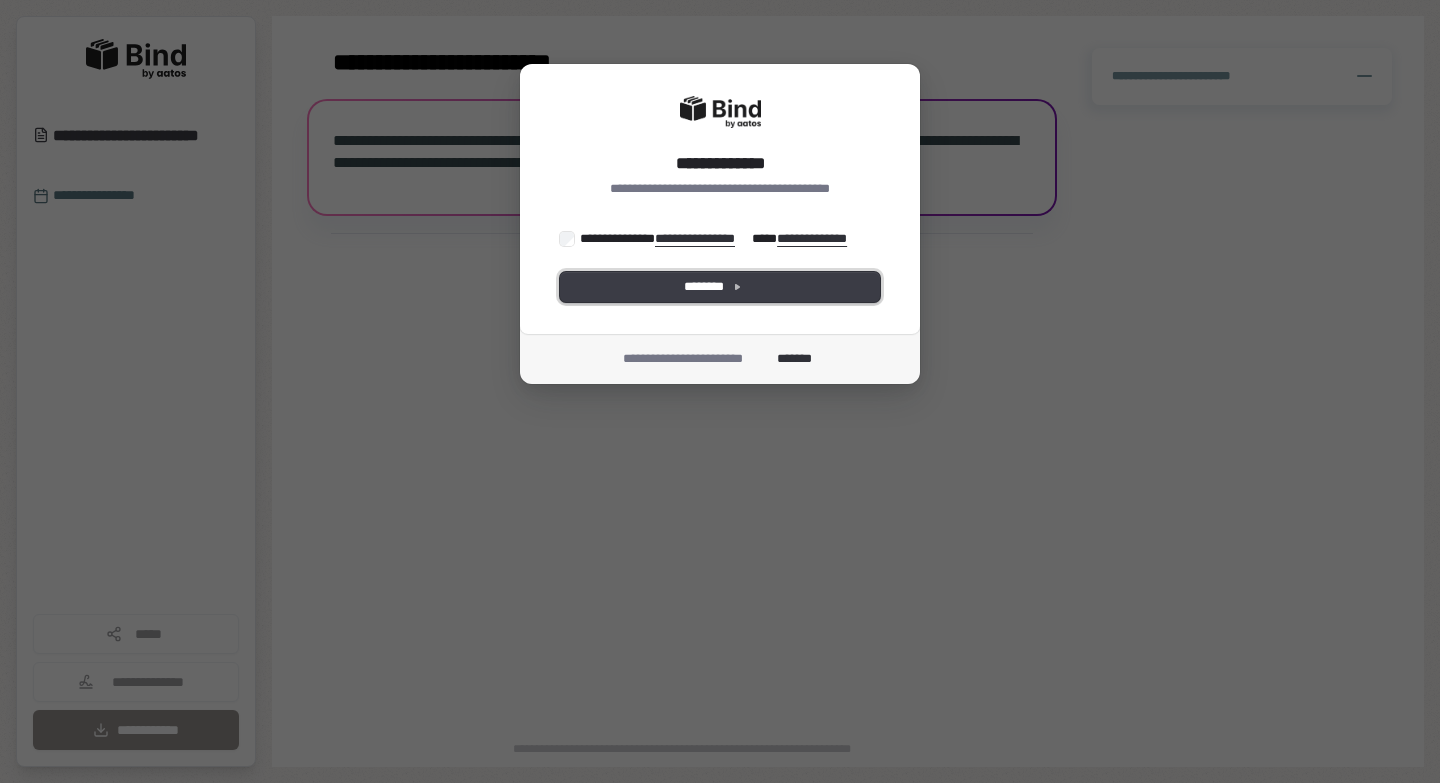 click on "********" at bounding box center (720, 287) 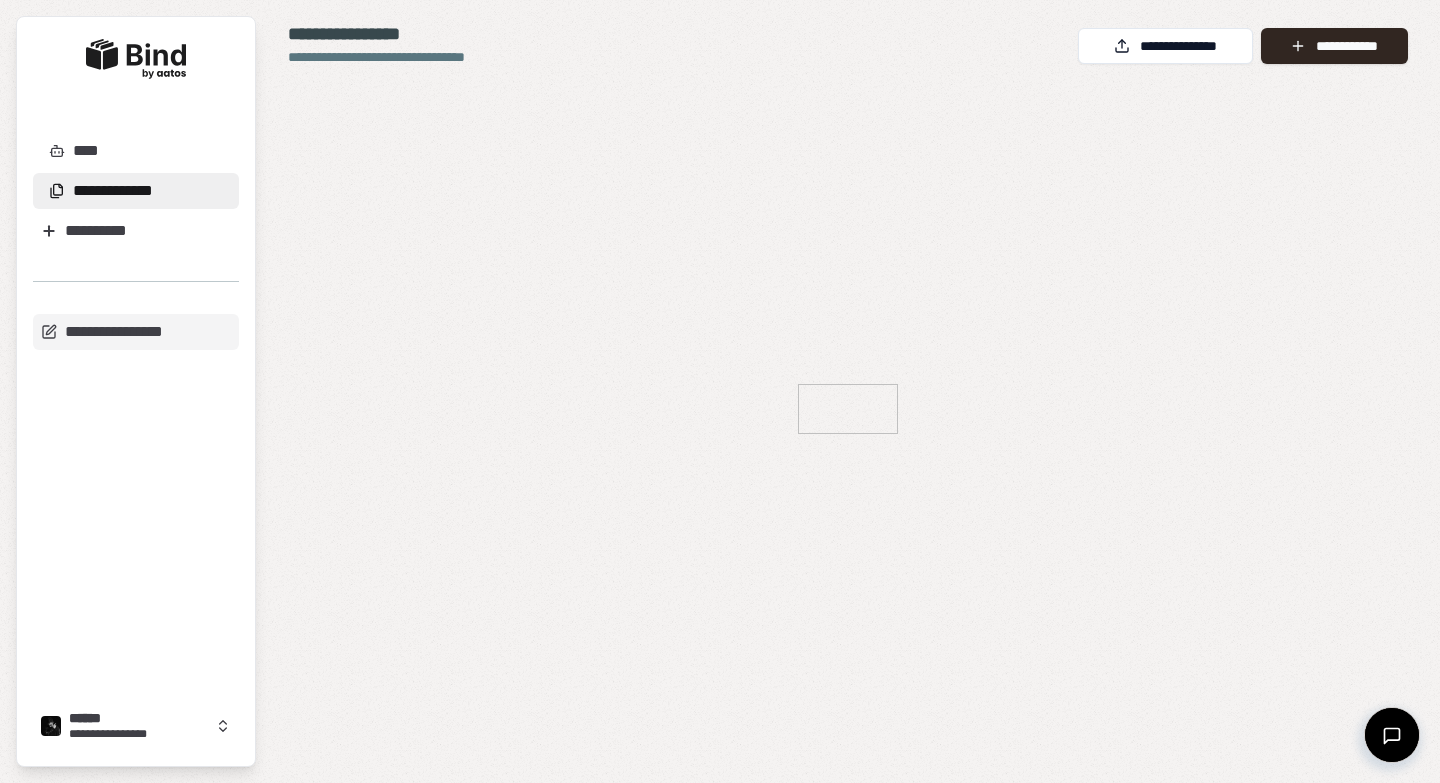 scroll, scrollTop: 0, scrollLeft: 0, axis: both 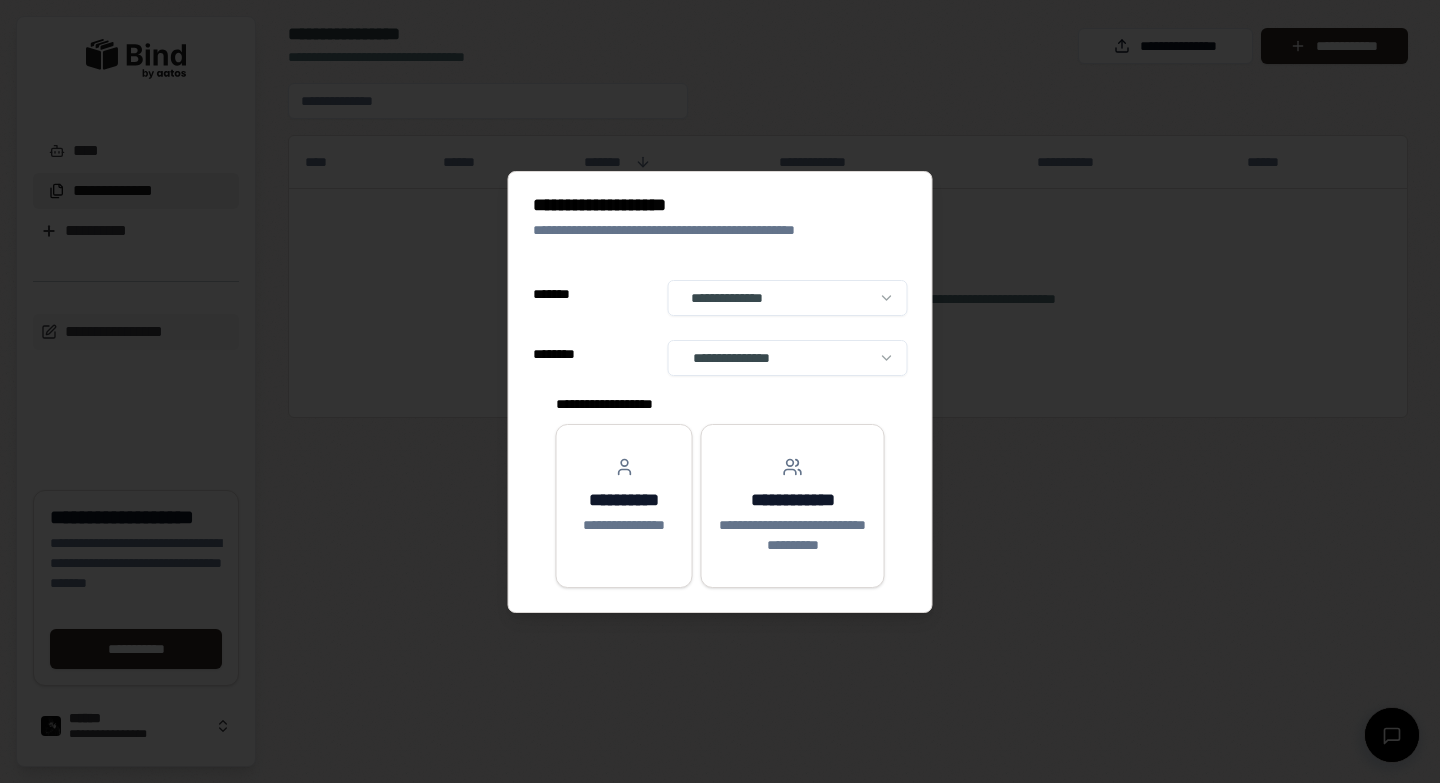 select on "**" 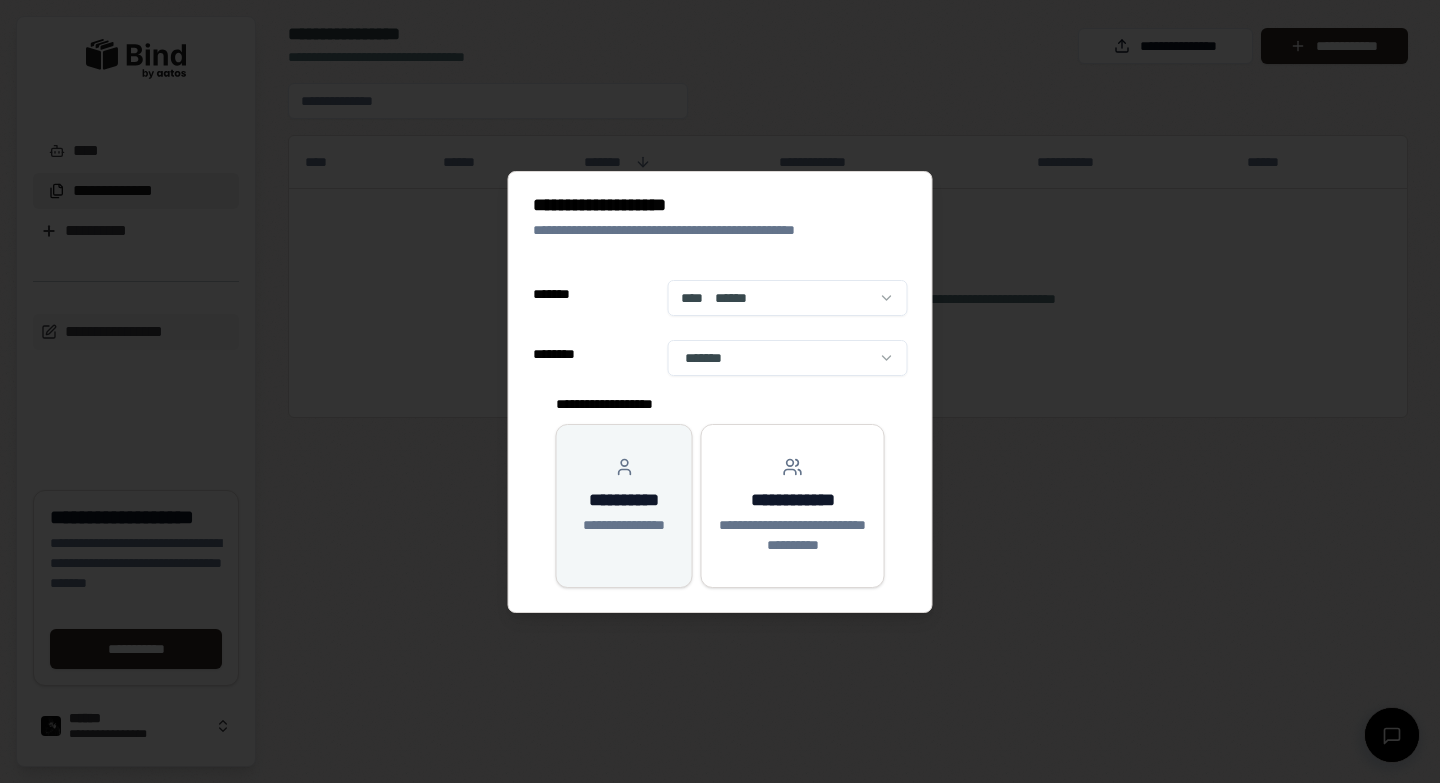 click on "**********" at bounding box center (624, 496) 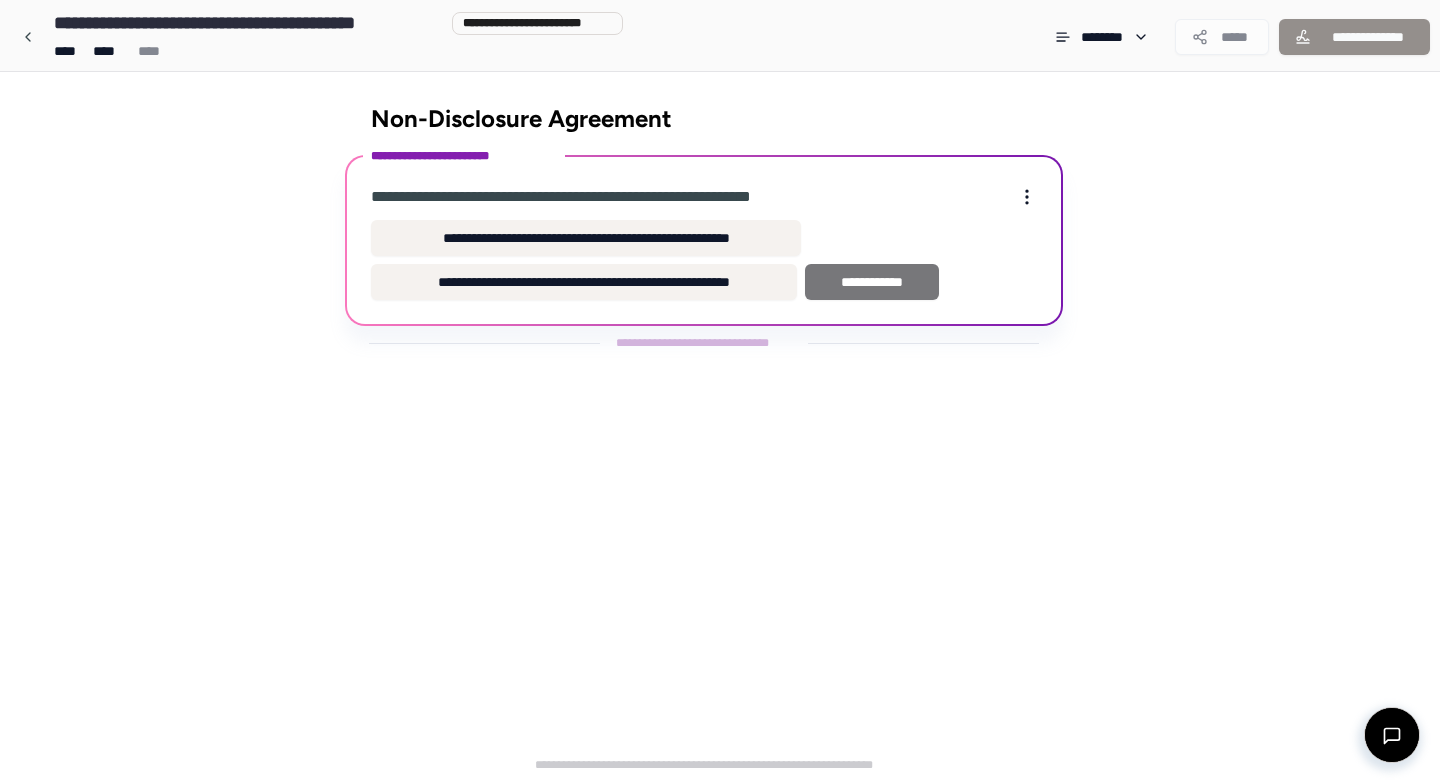 click on "**********" at bounding box center (872, 282) 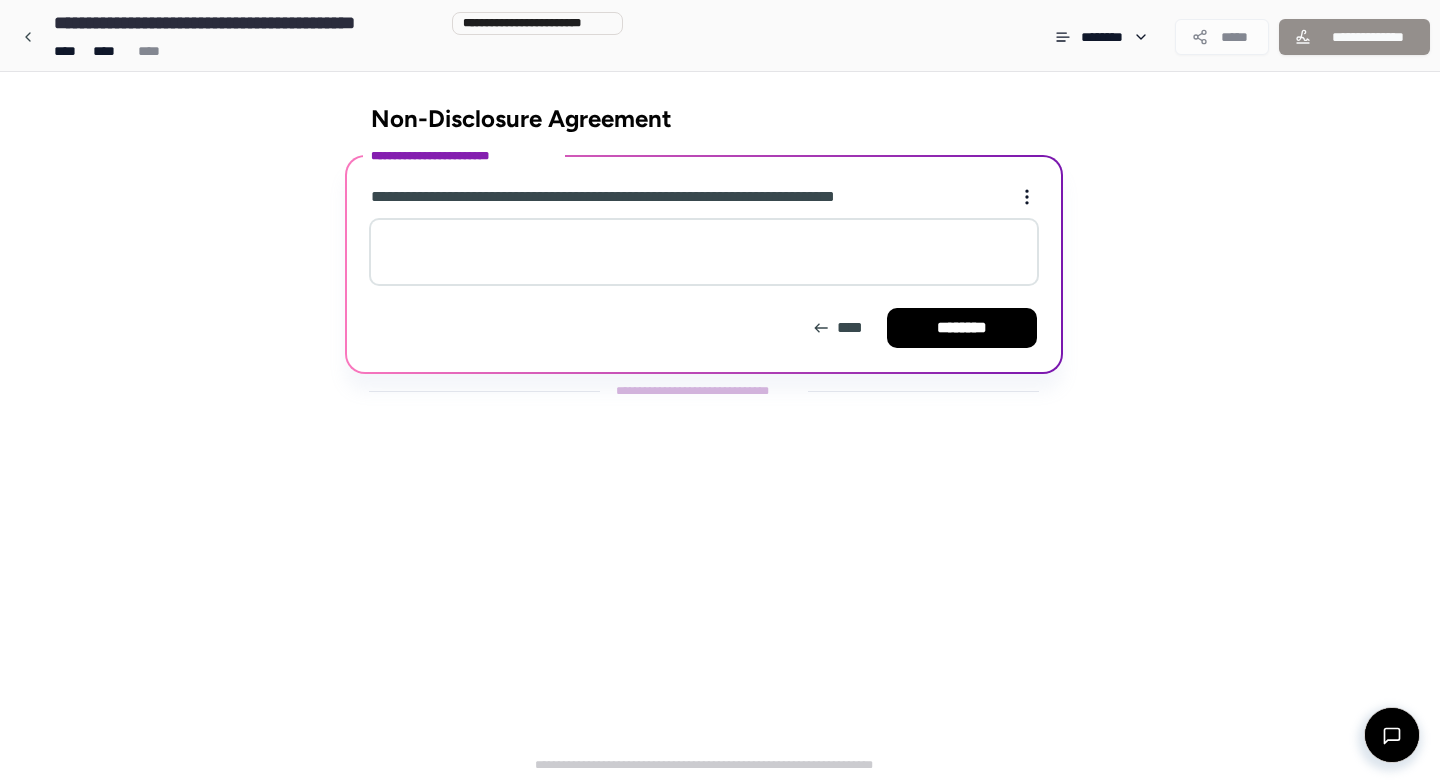 click at bounding box center [704, 252] 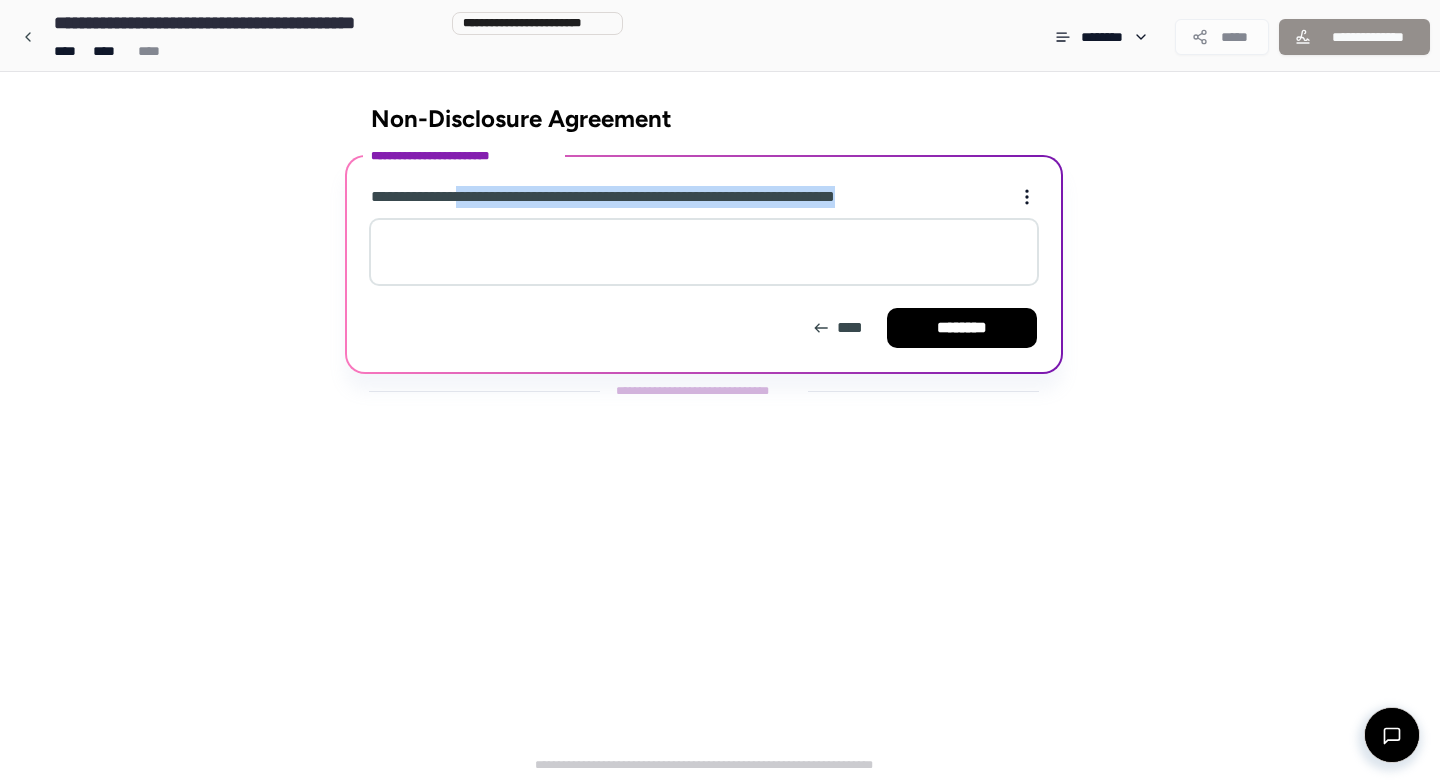 drag, startPoint x: 478, startPoint y: 196, endPoint x: 1005, endPoint y: 193, distance: 527.00854 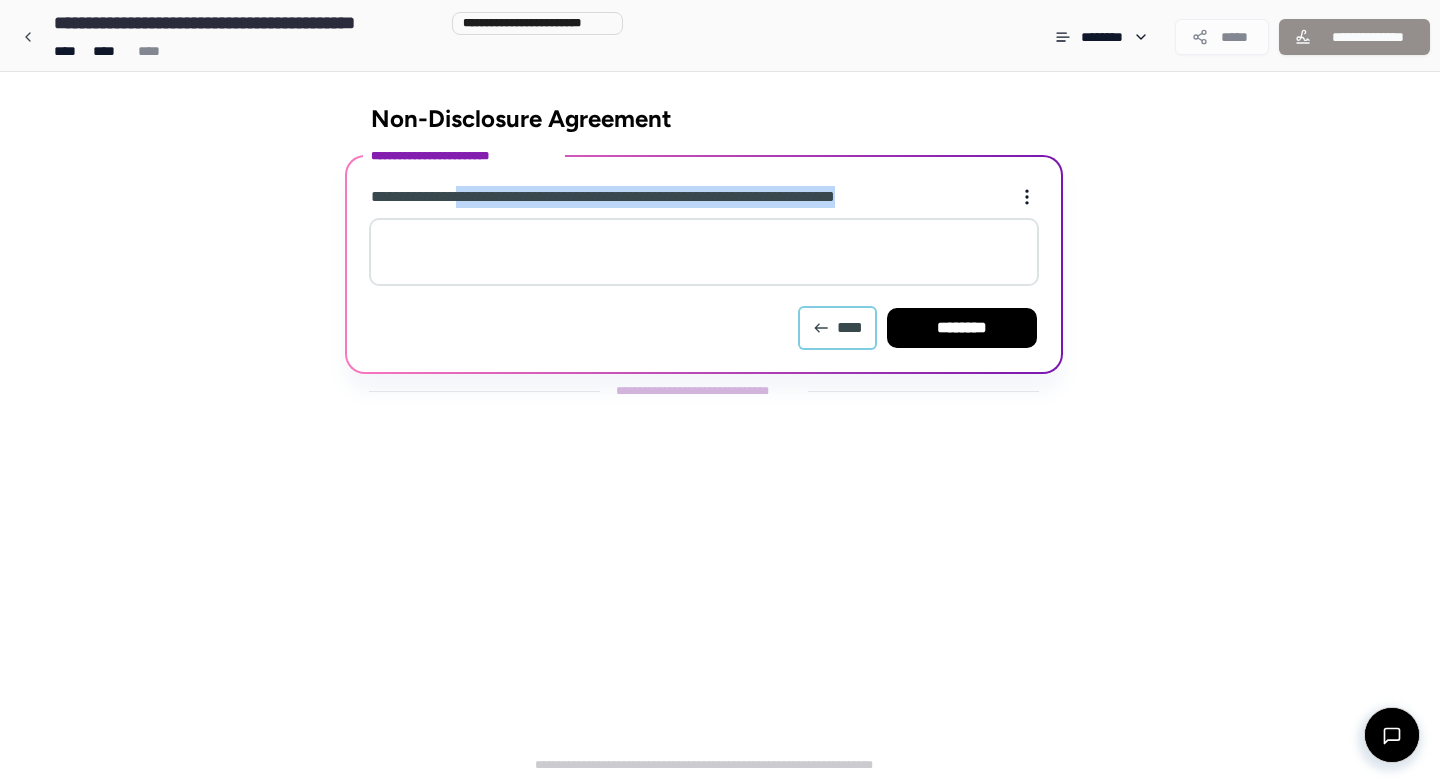 click on "****" at bounding box center [837, 328] 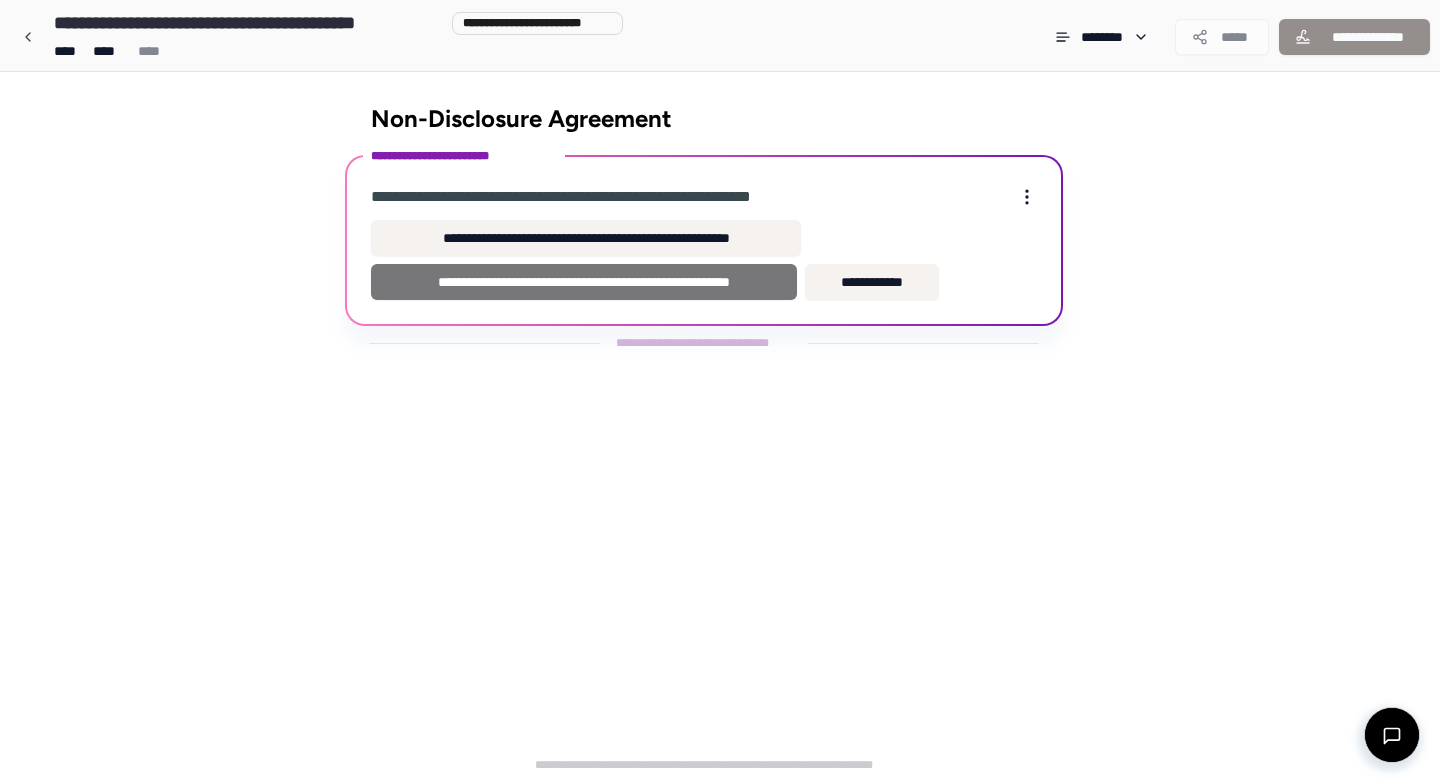 click on "**********" at bounding box center [584, 282] 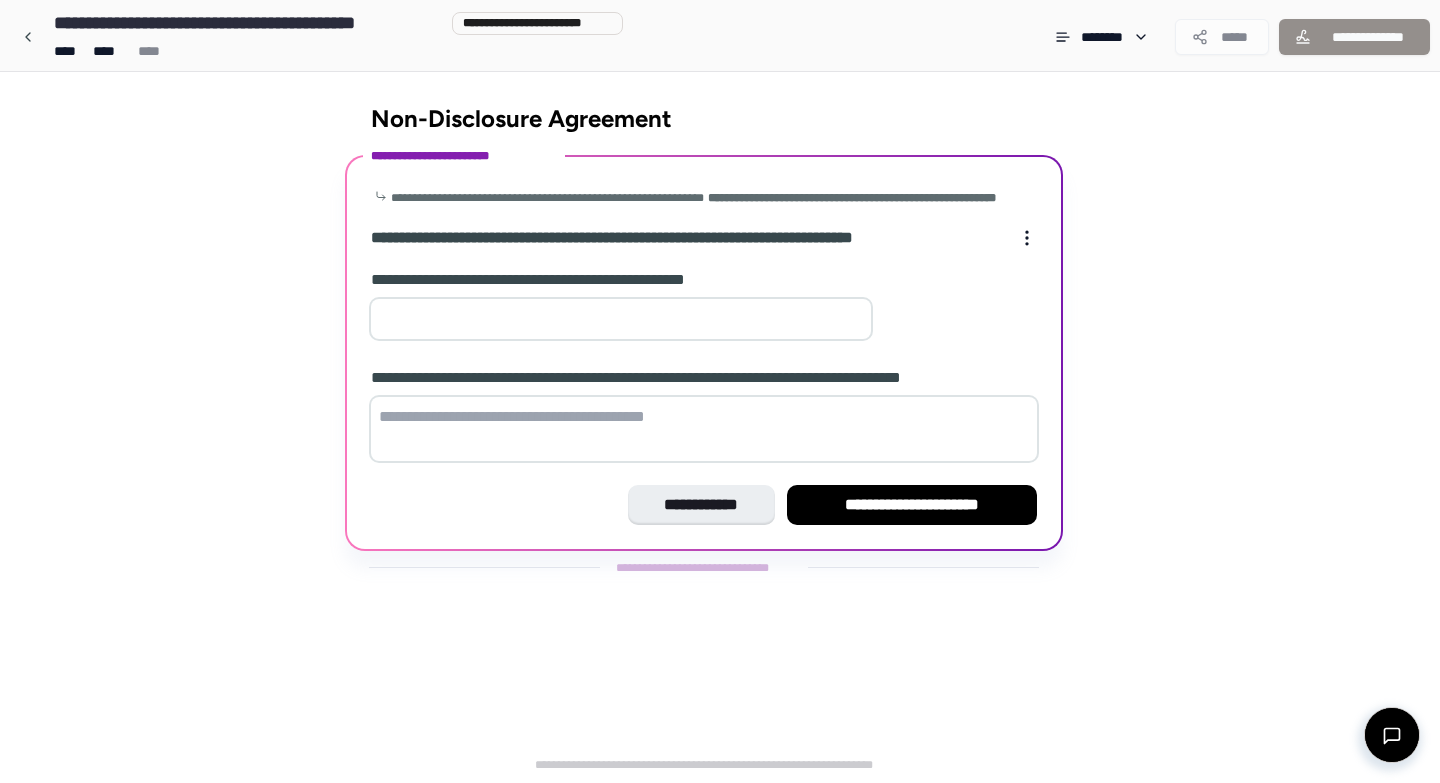 click at bounding box center [621, 319] 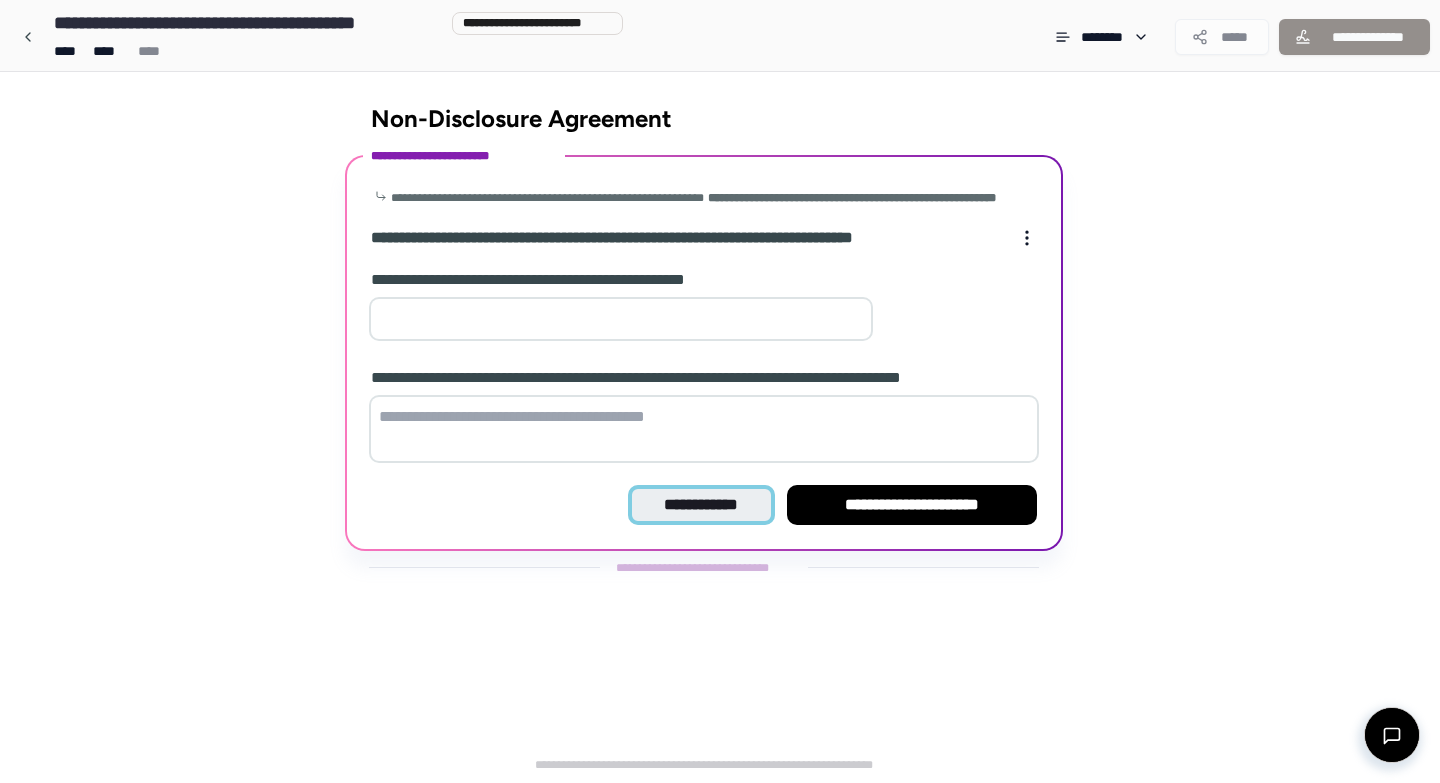 click on "**********" at bounding box center (701, 505) 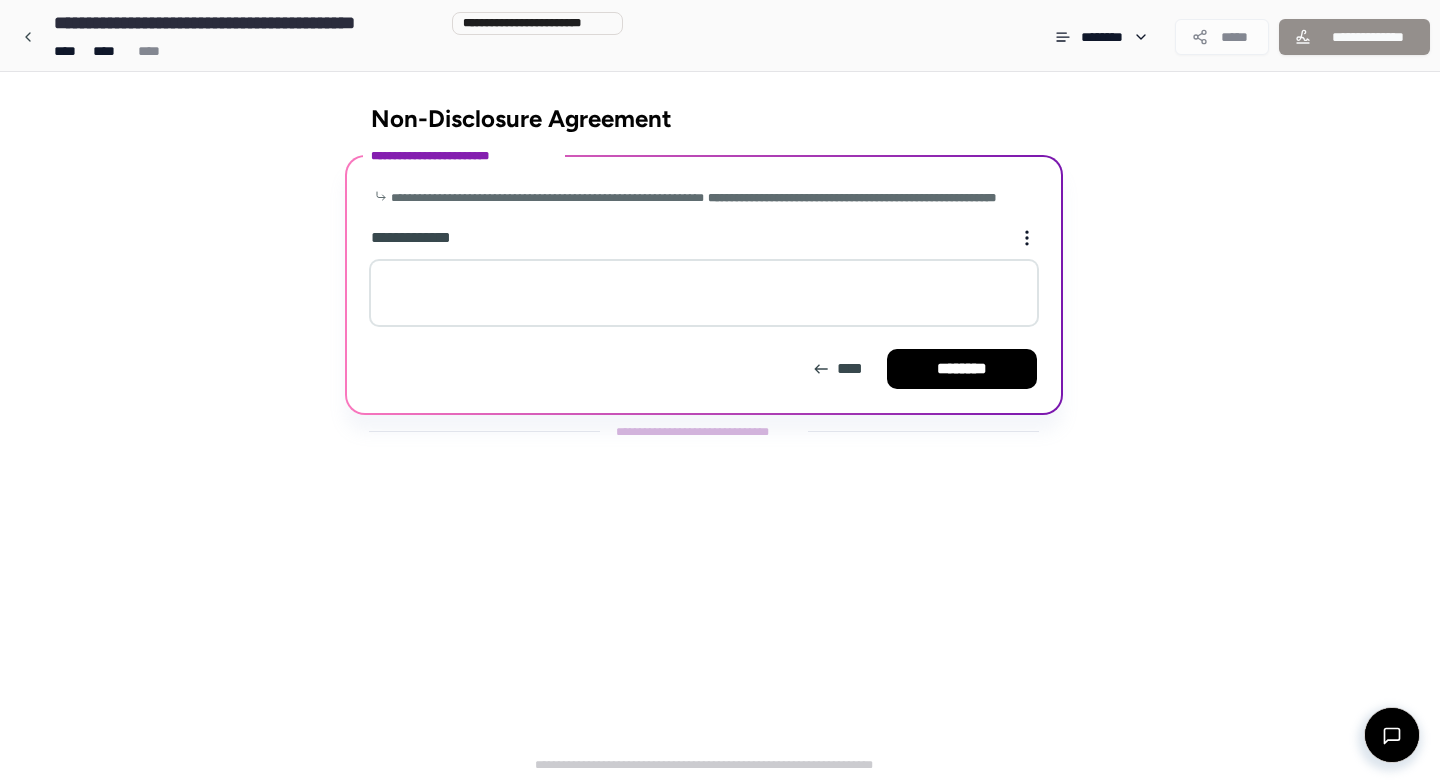 click at bounding box center (704, 293) 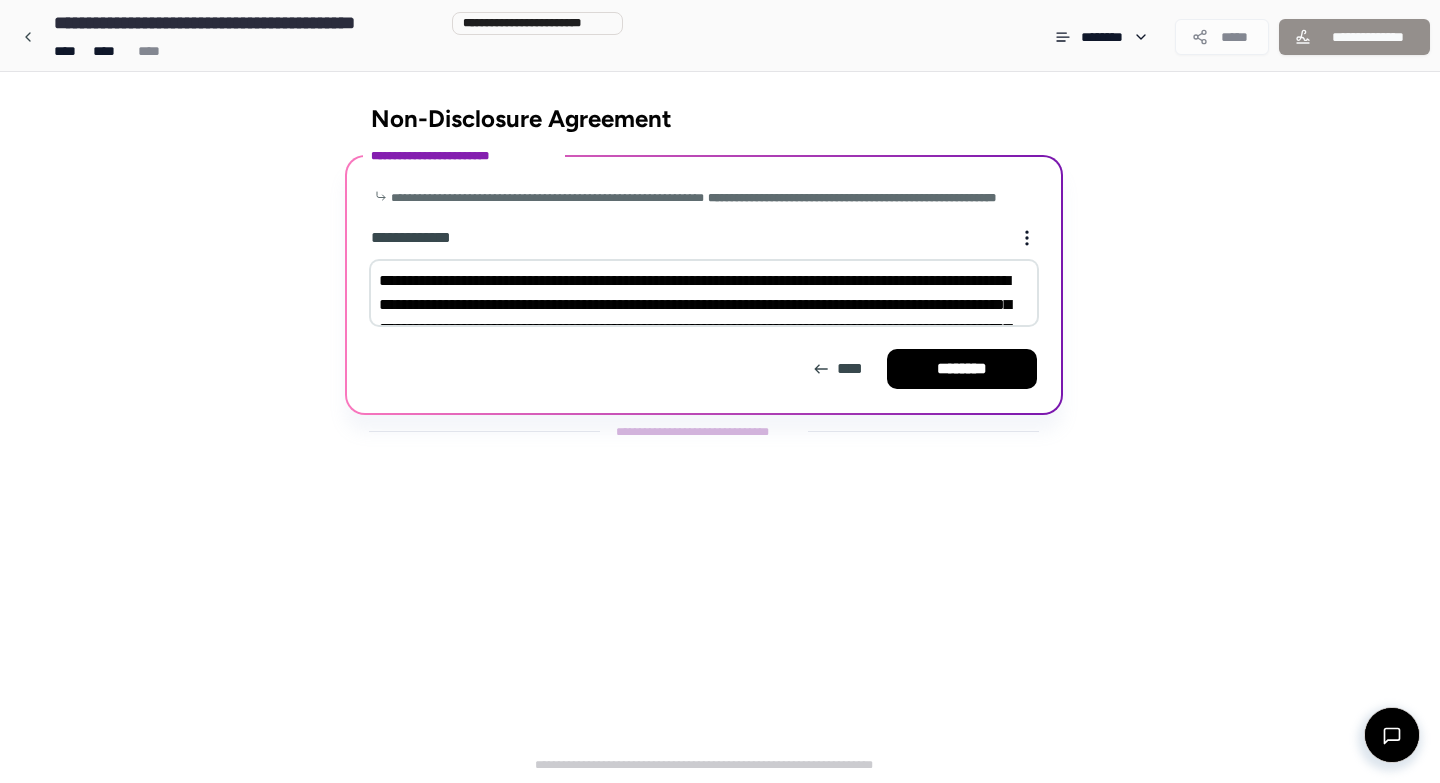 scroll, scrollTop: 231, scrollLeft: 0, axis: vertical 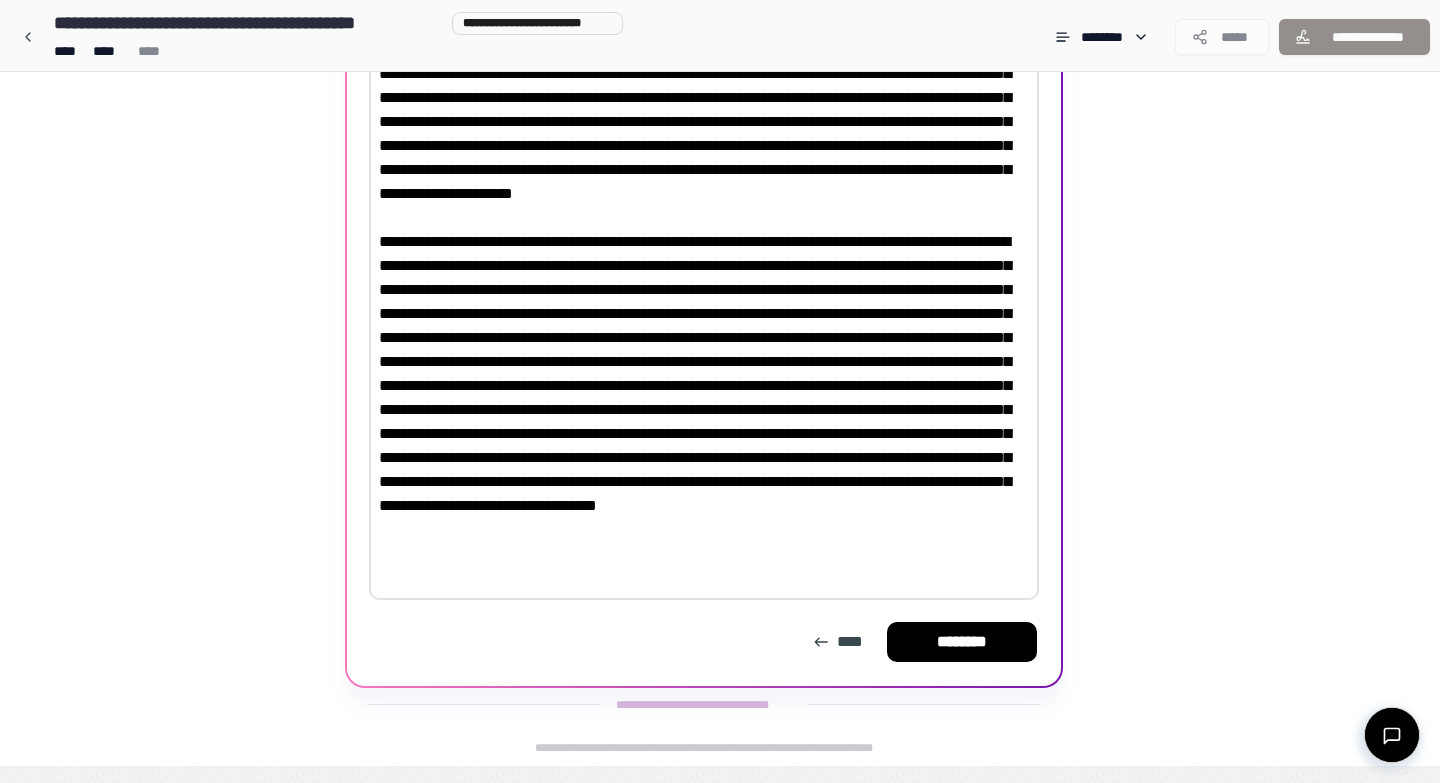 click at bounding box center [704, 314] 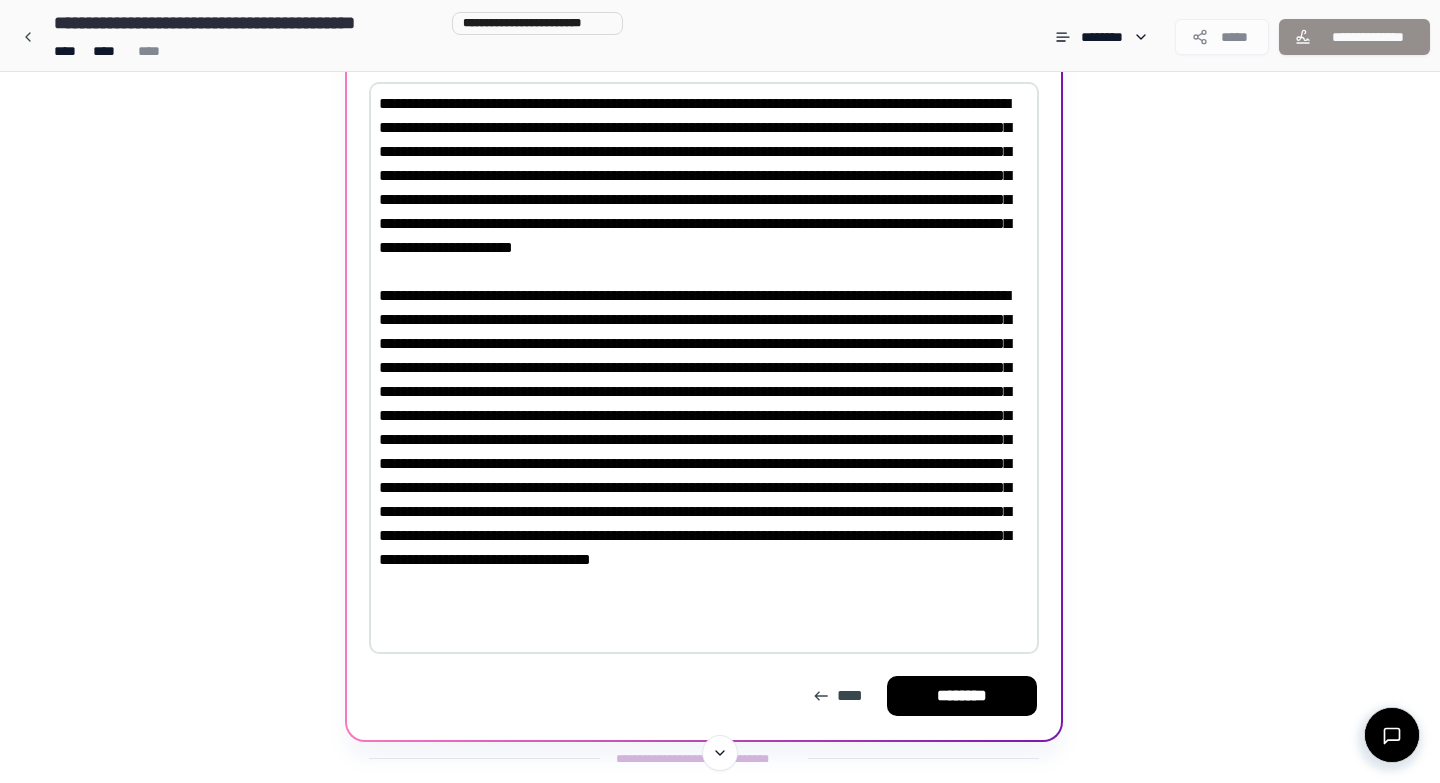 scroll, scrollTop: 198, scrollLeft: 0, axis: vertical 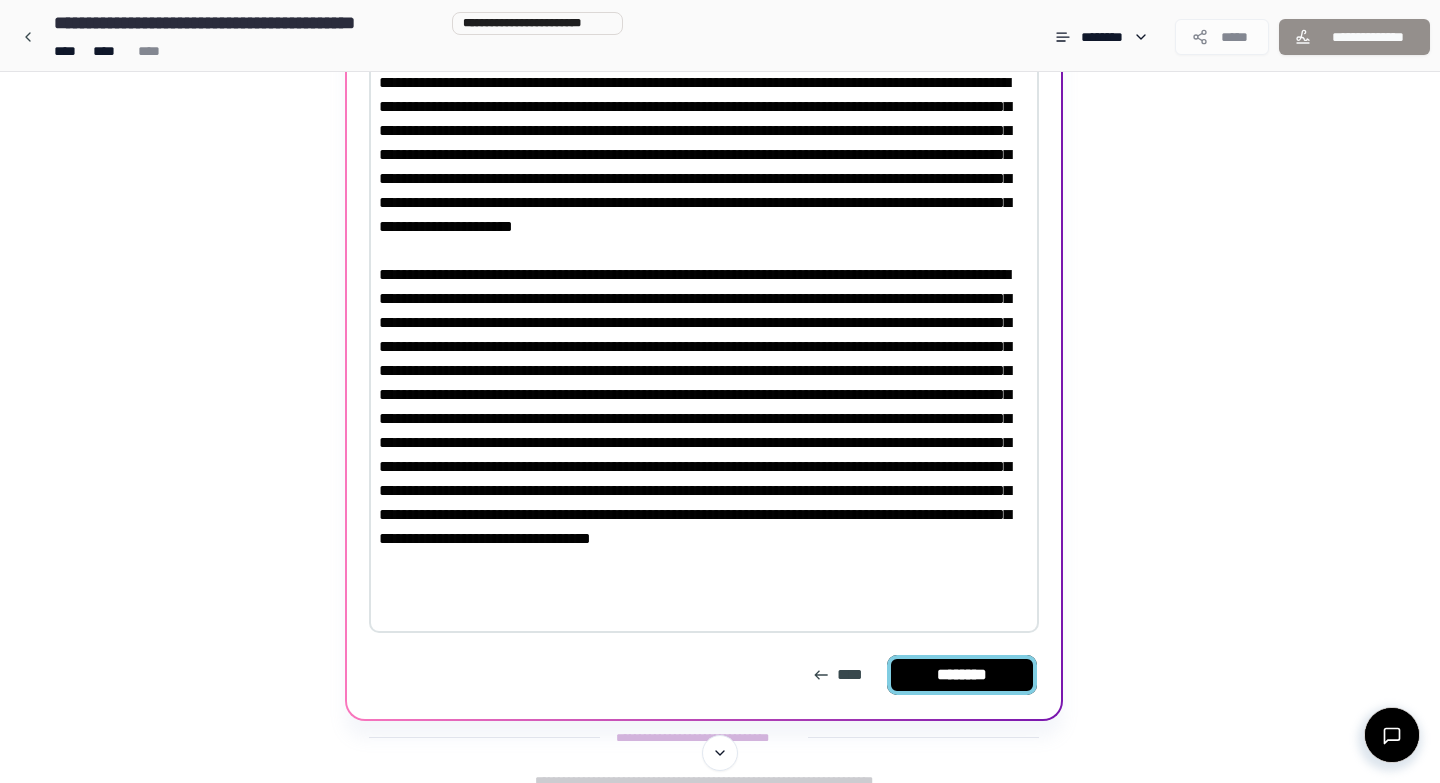click on "********" at bounding box center [962, 675] 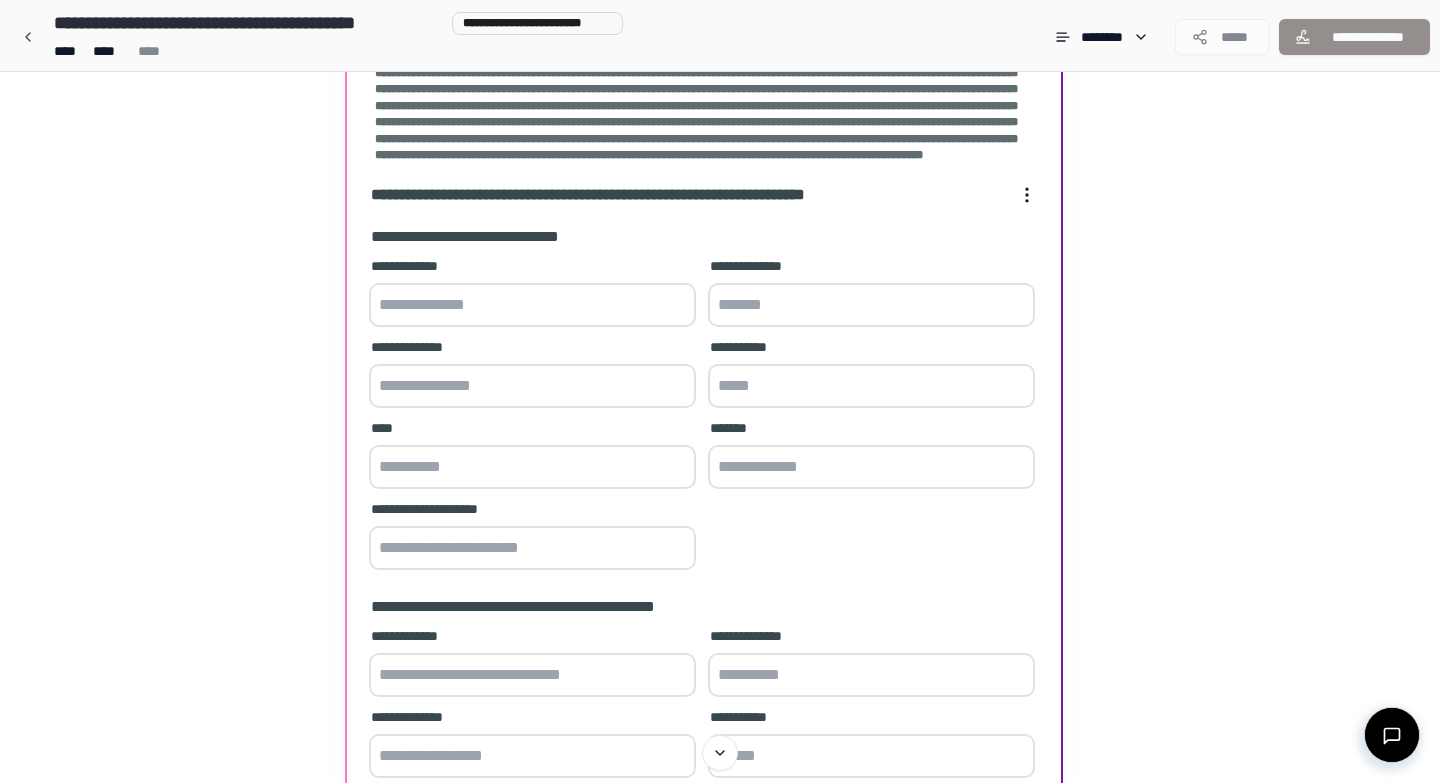 scroll, scrollTop: 301, scrollLeft: 0, axis: vertical 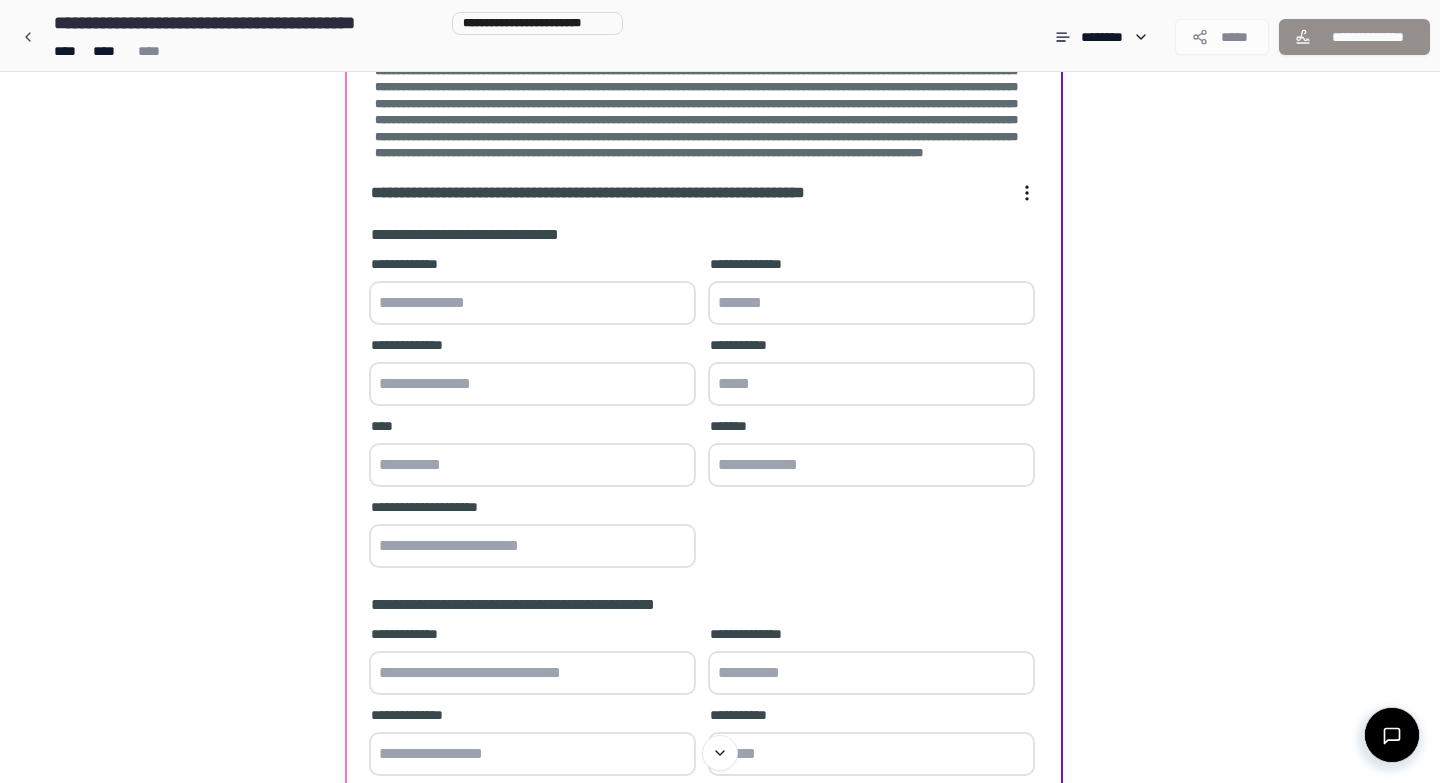 click at bounding box center (532, 303) 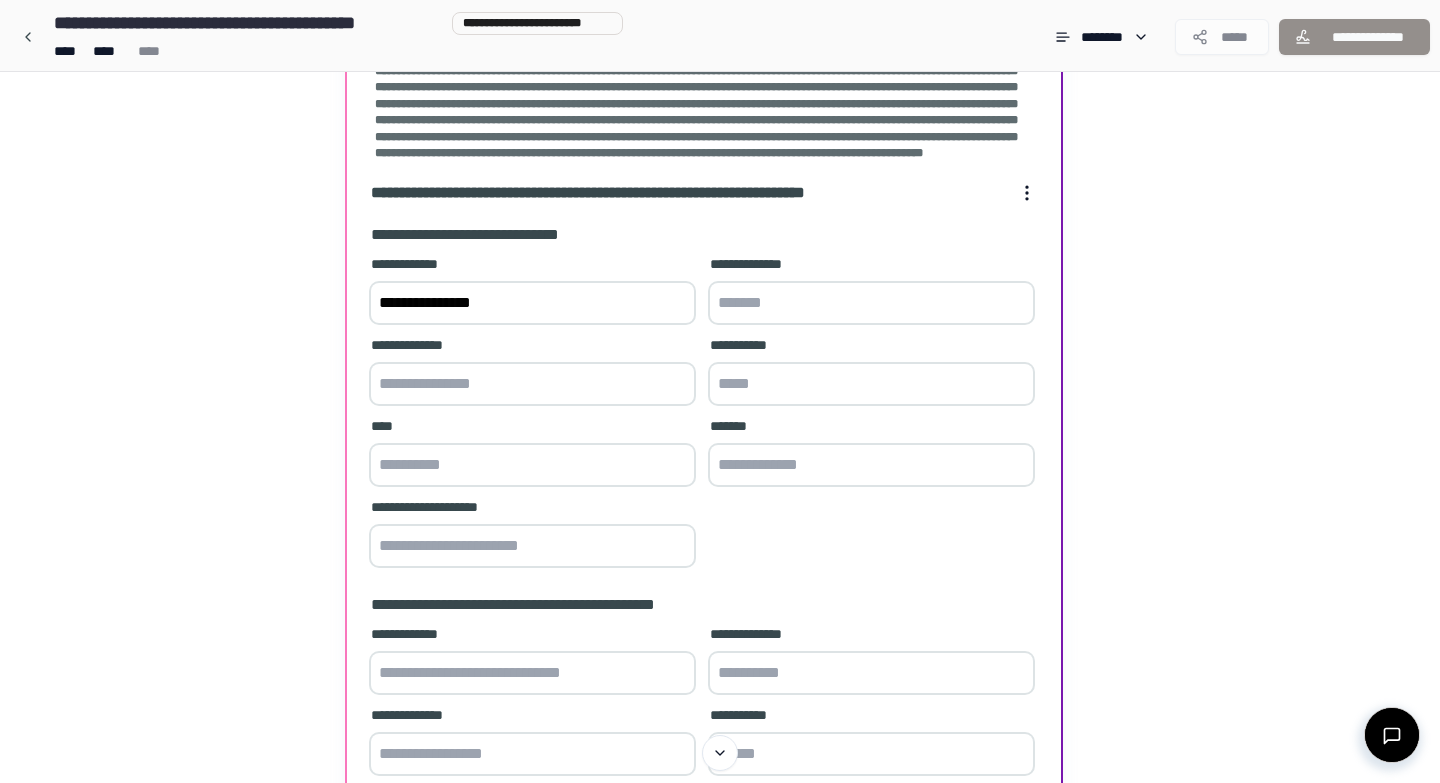 type on "**********" 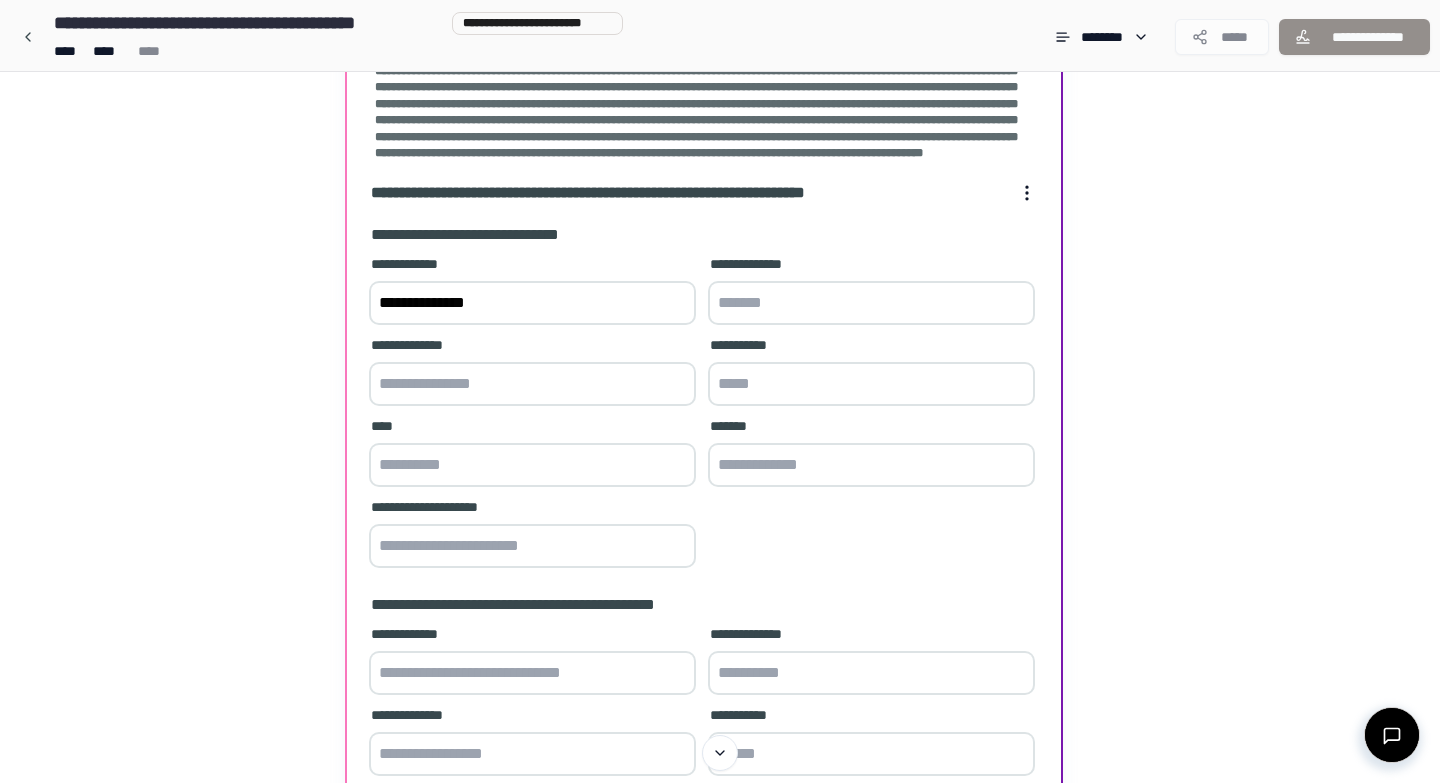 click at bounding box center (532, 384) 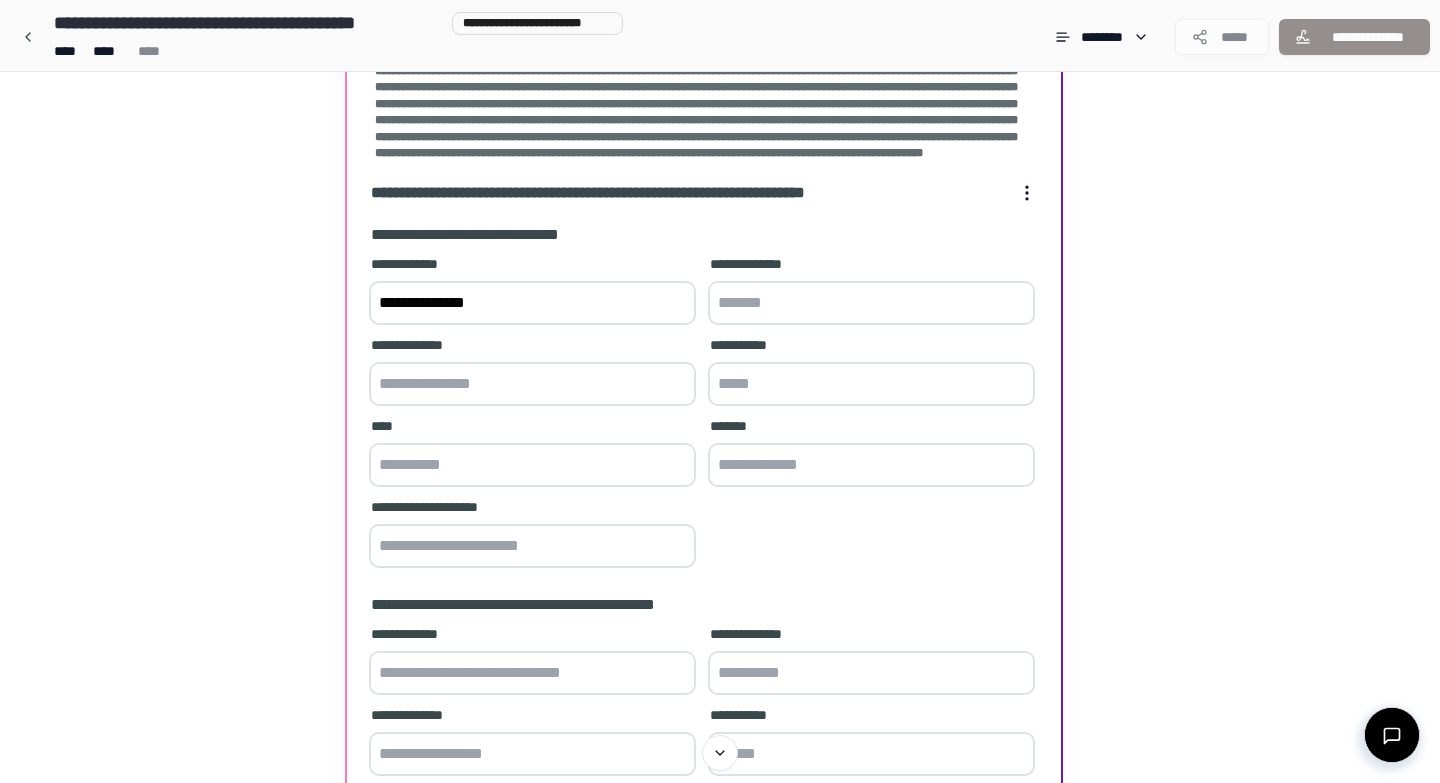 paste on "**********" 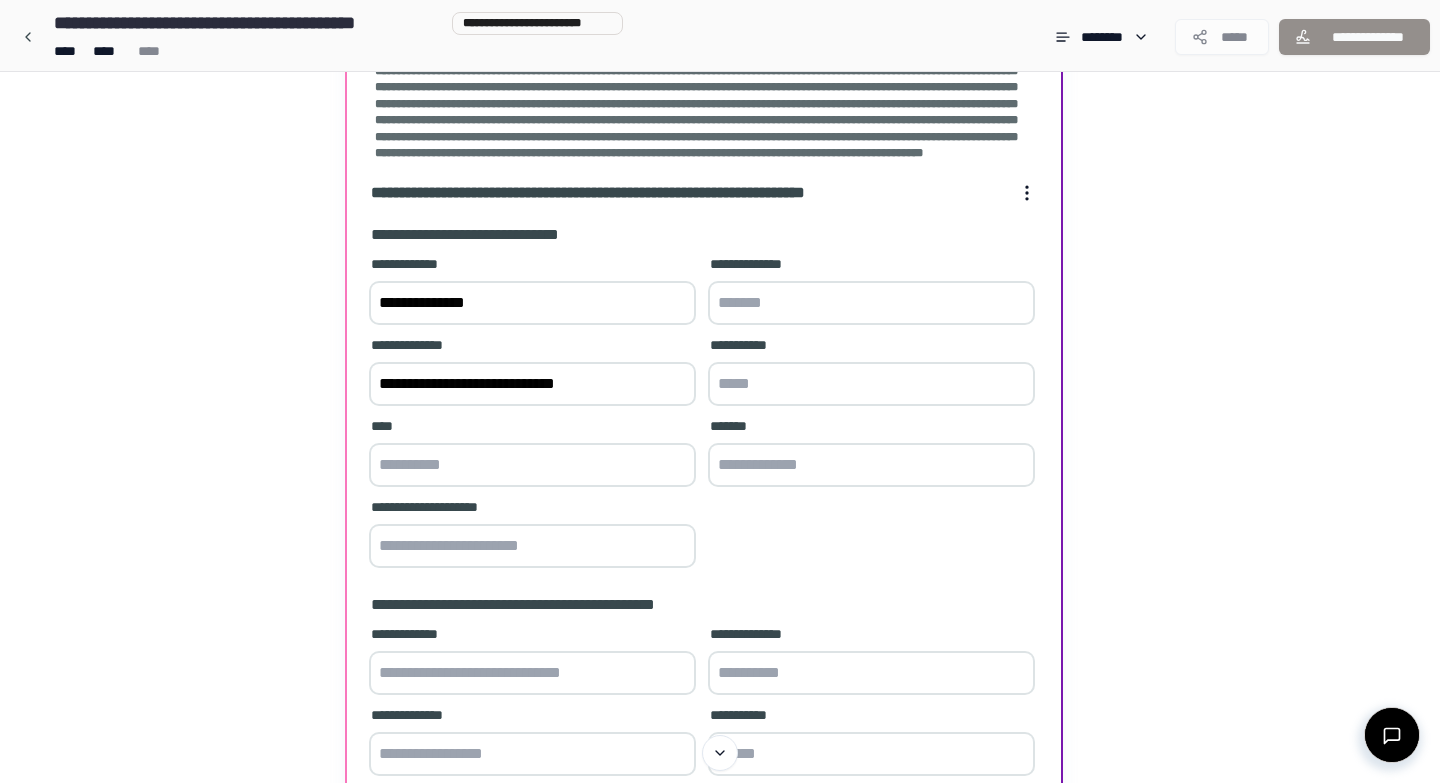 drag, startPoint x: 621, startPoint y: 430, endPoint x: 520, endPoint y: 436, distance: 101.17806 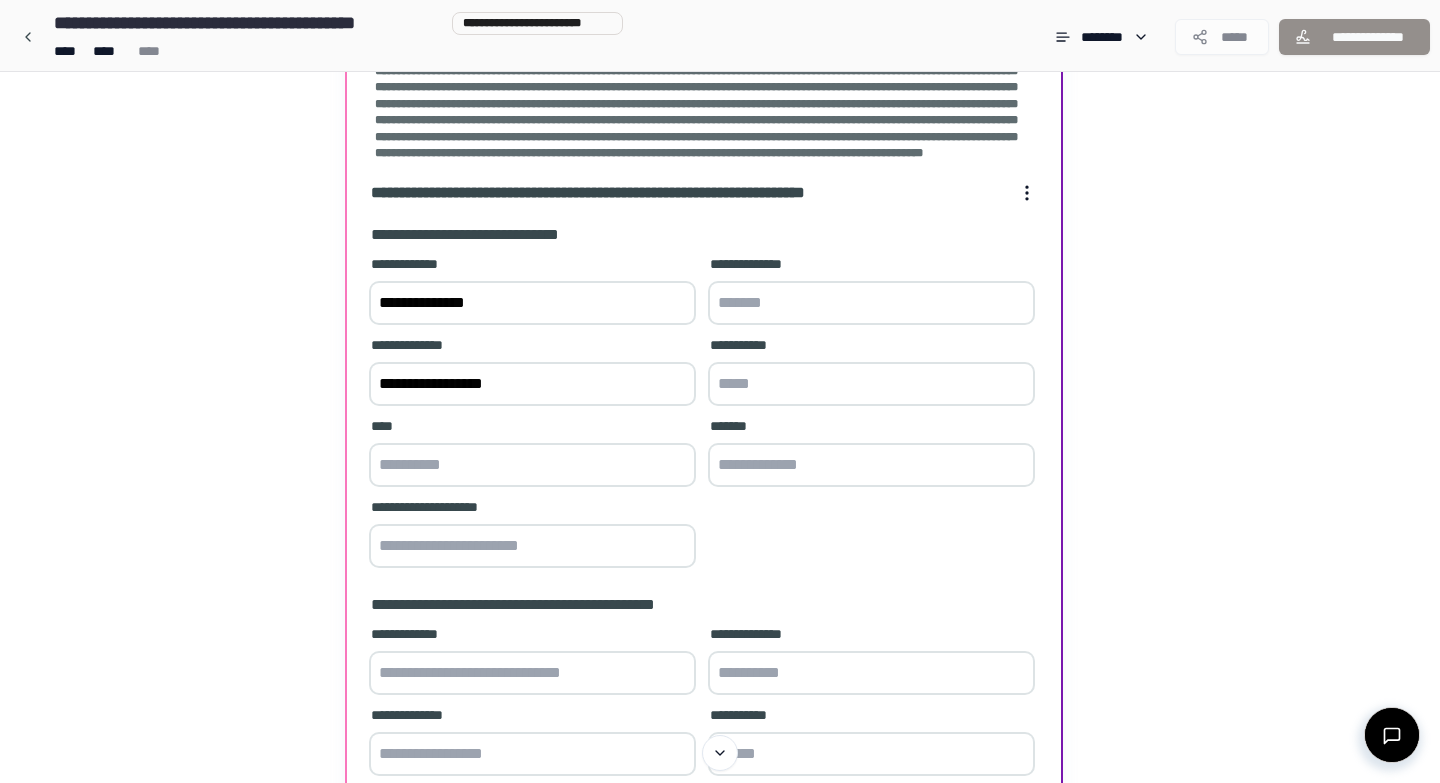 type on "**********" 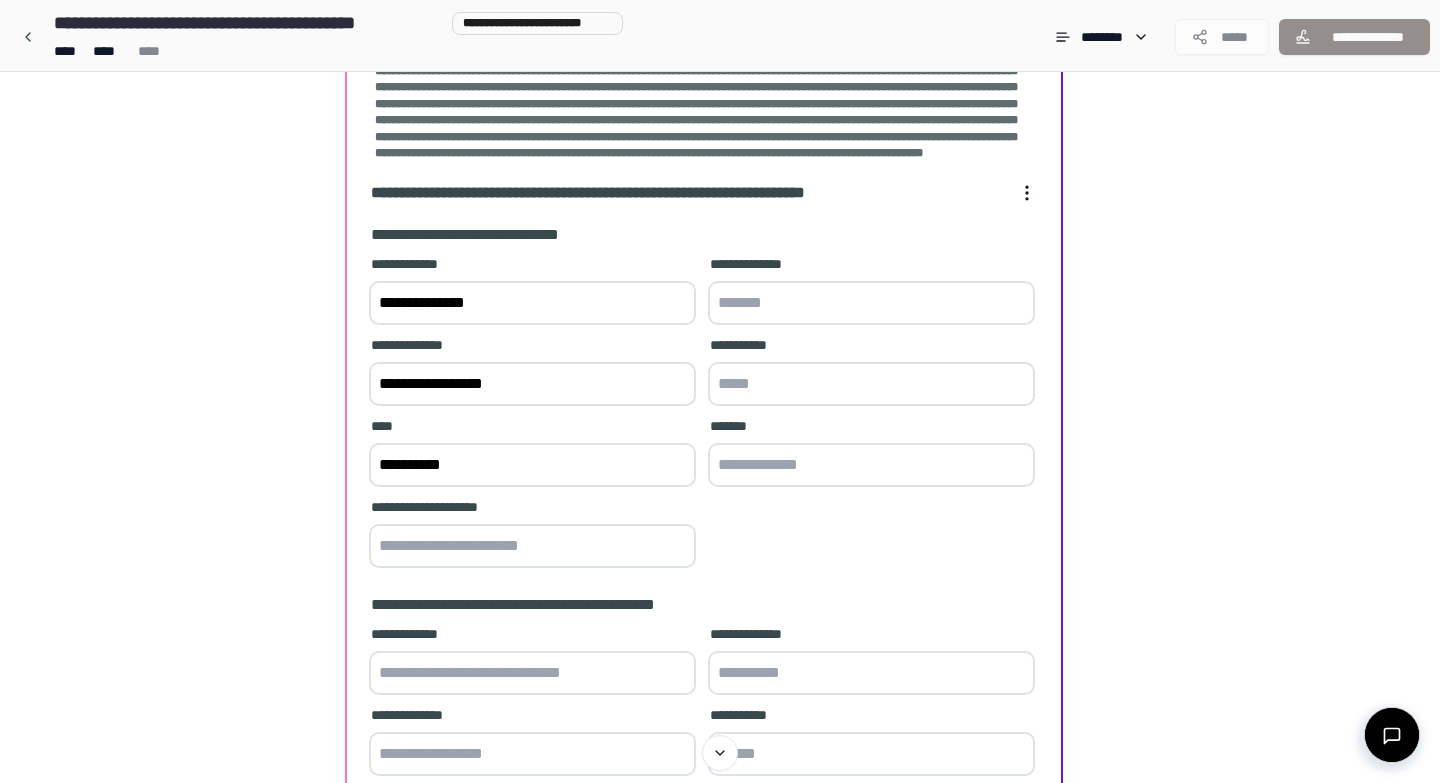 type on "**********" 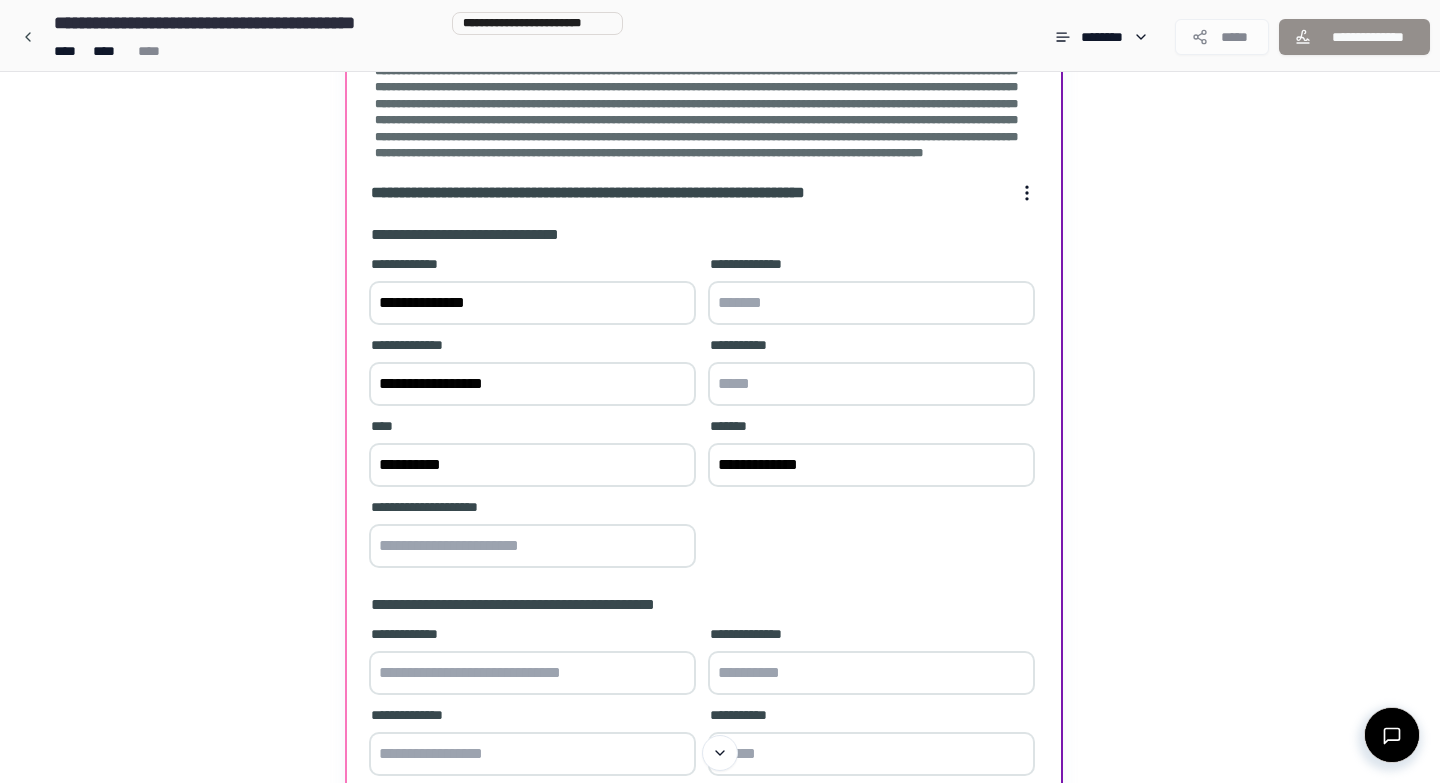 type on "**********" 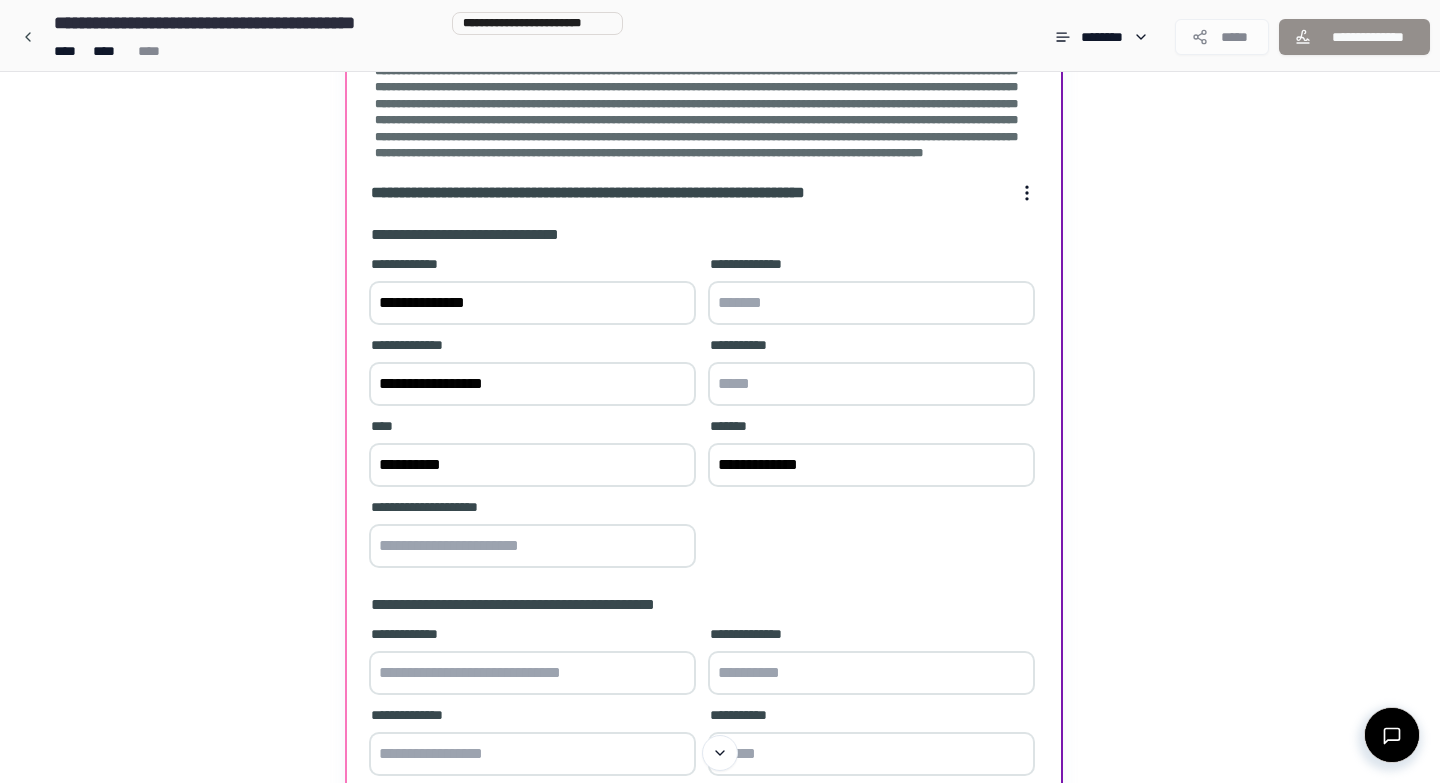click at bounding box center (532, 546) 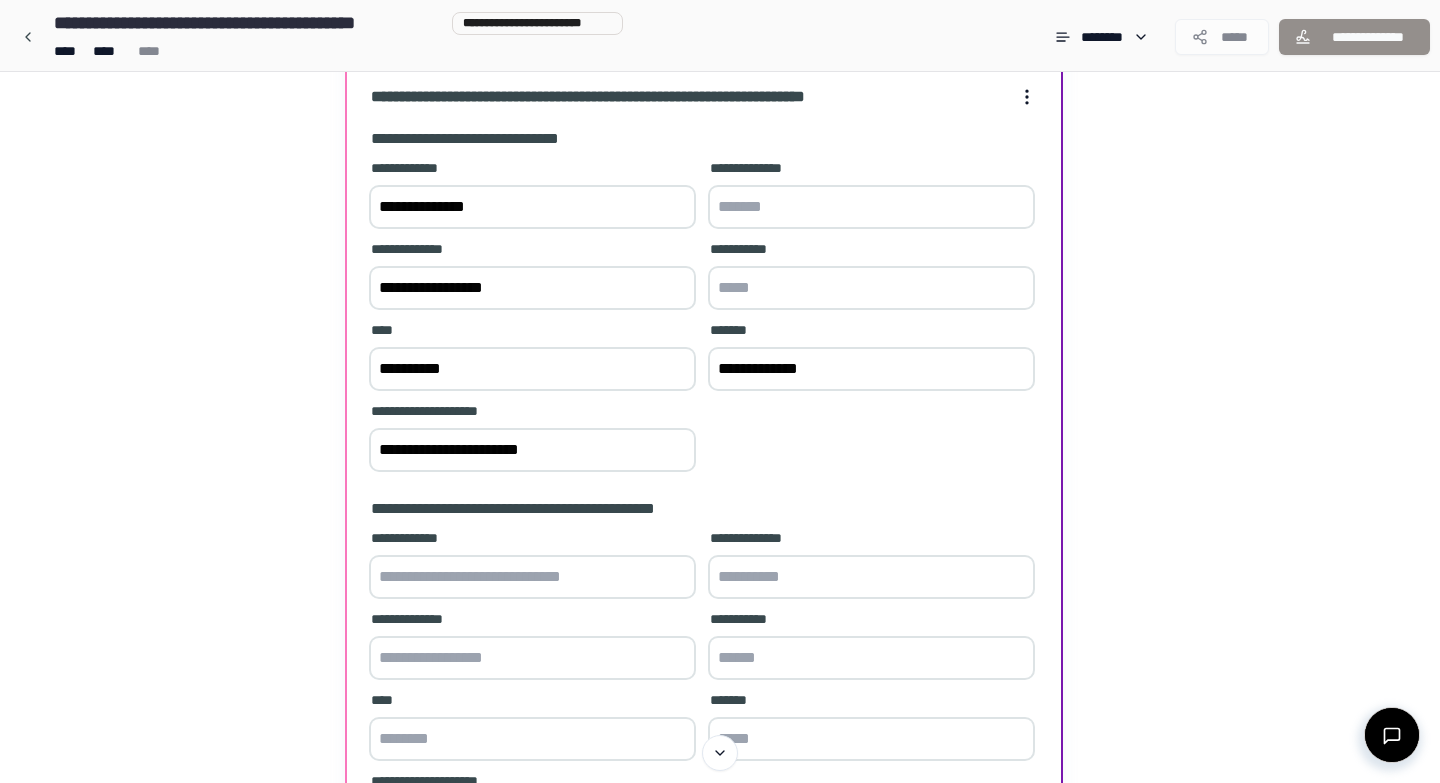 scroll, scrollTop: 383, scrollLeft: 0, axis: vertical 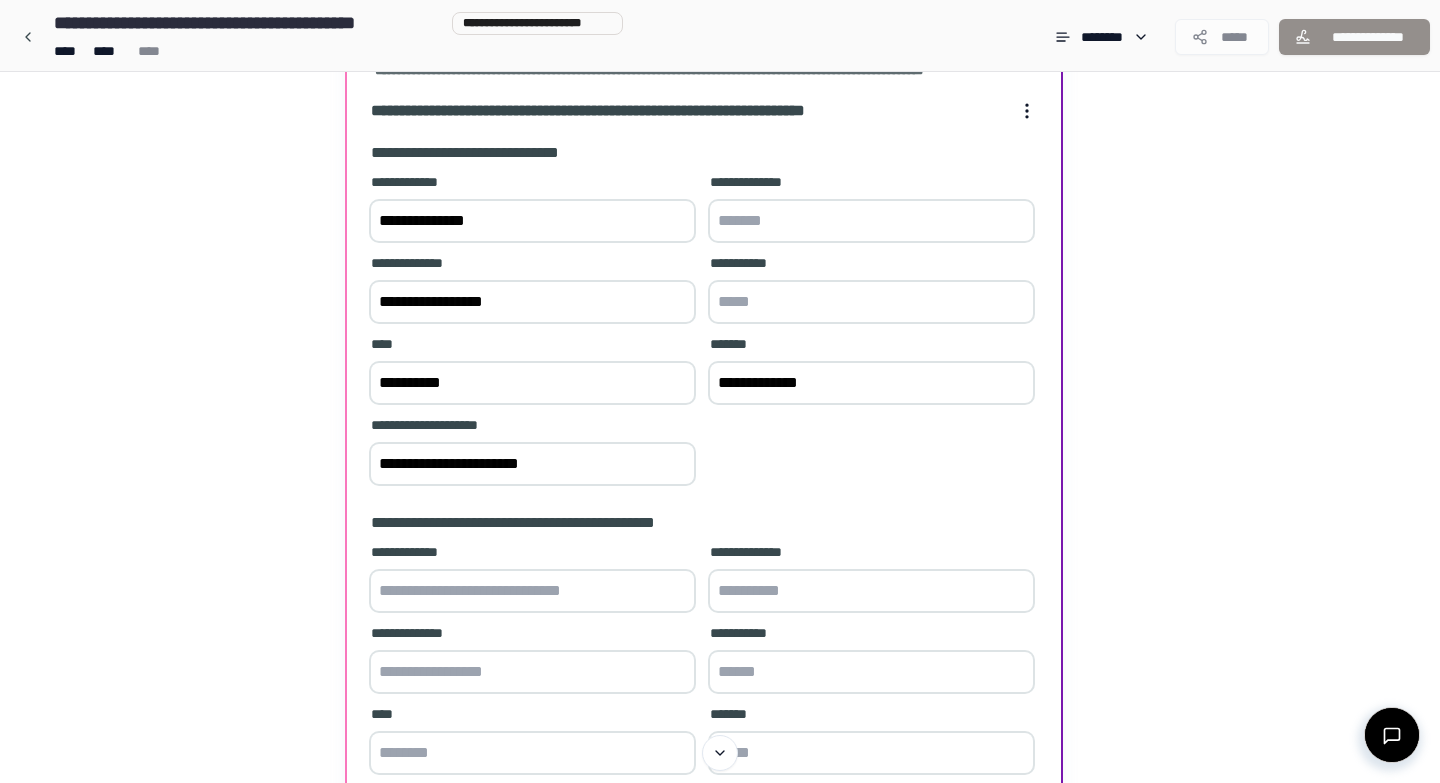 type on "**********" 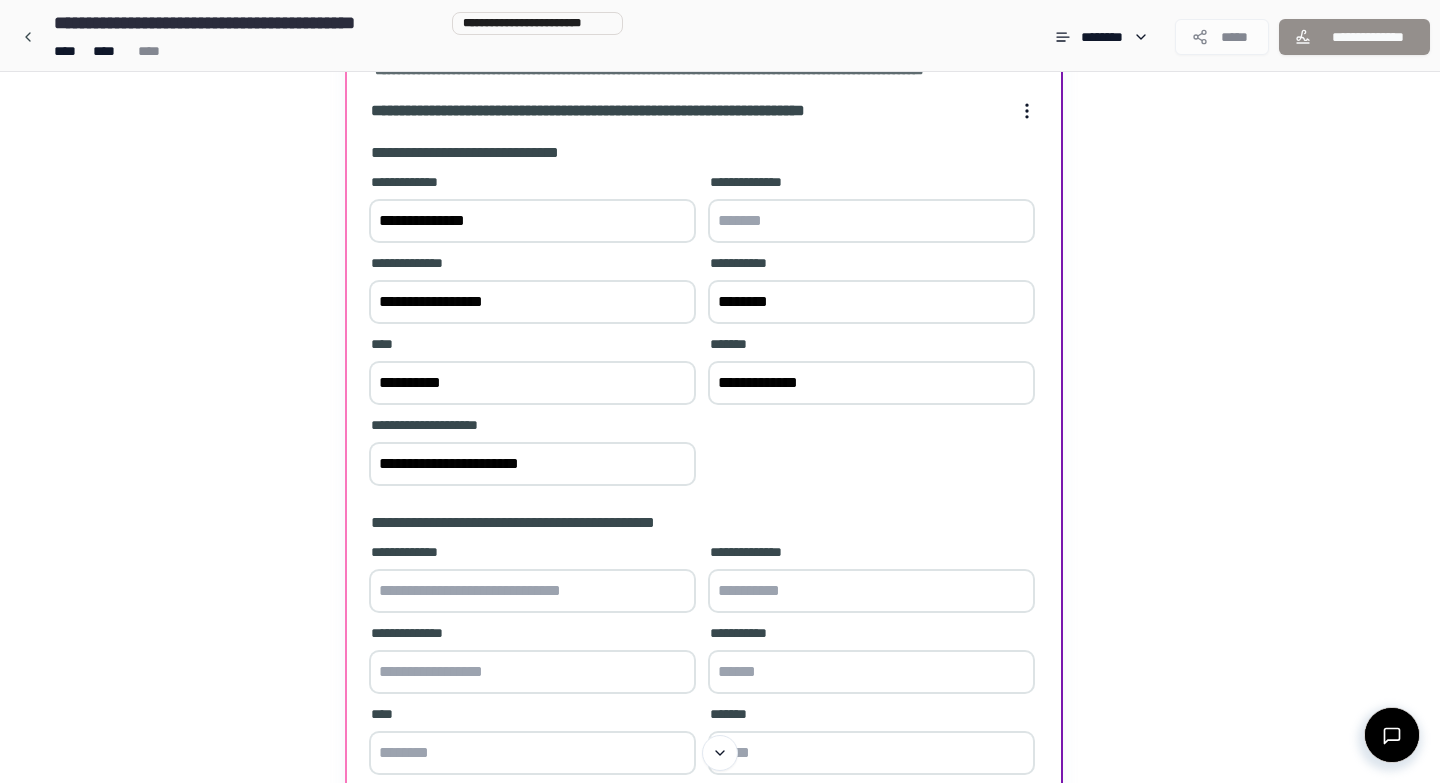 scroll, scrollTop: 613, scrollLeft: 0, axis: vertical 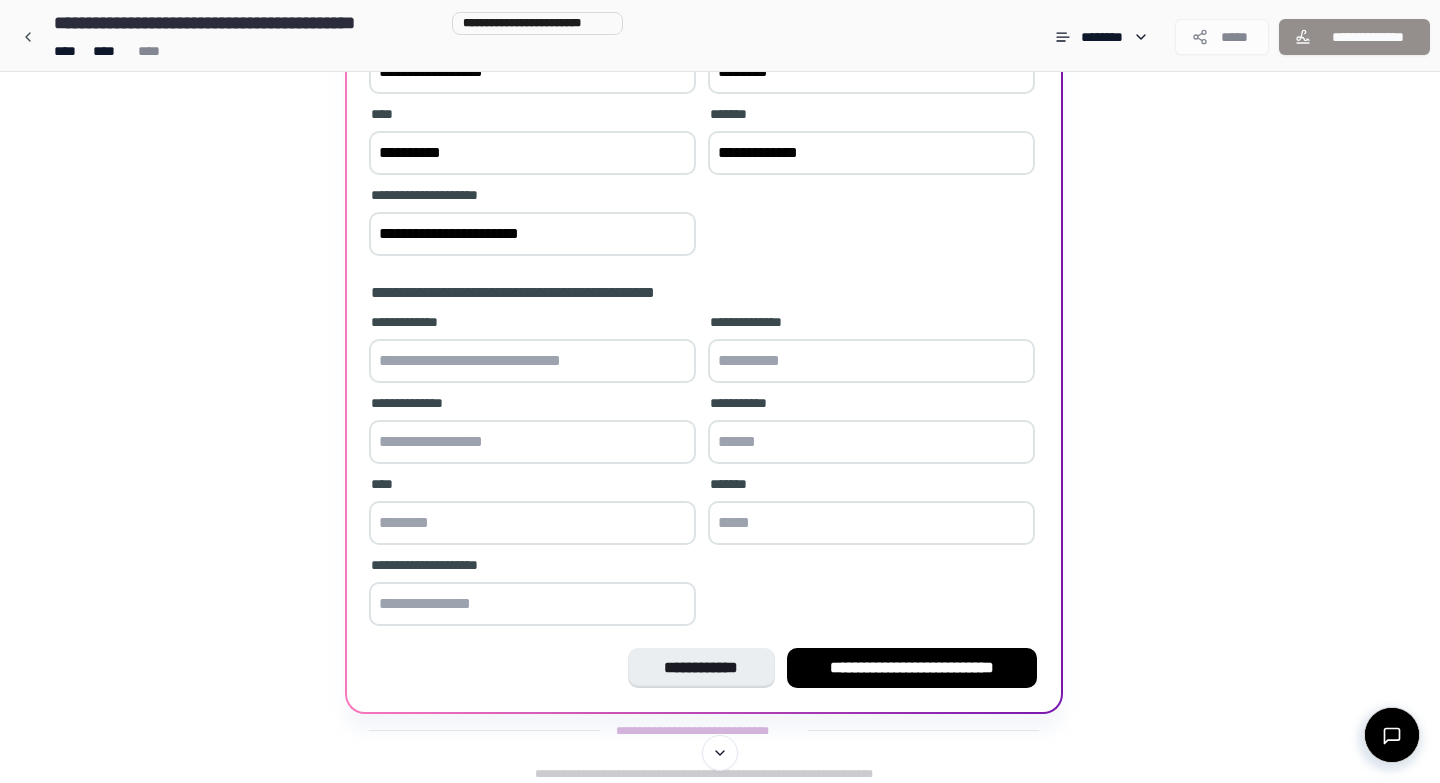 type on "********" 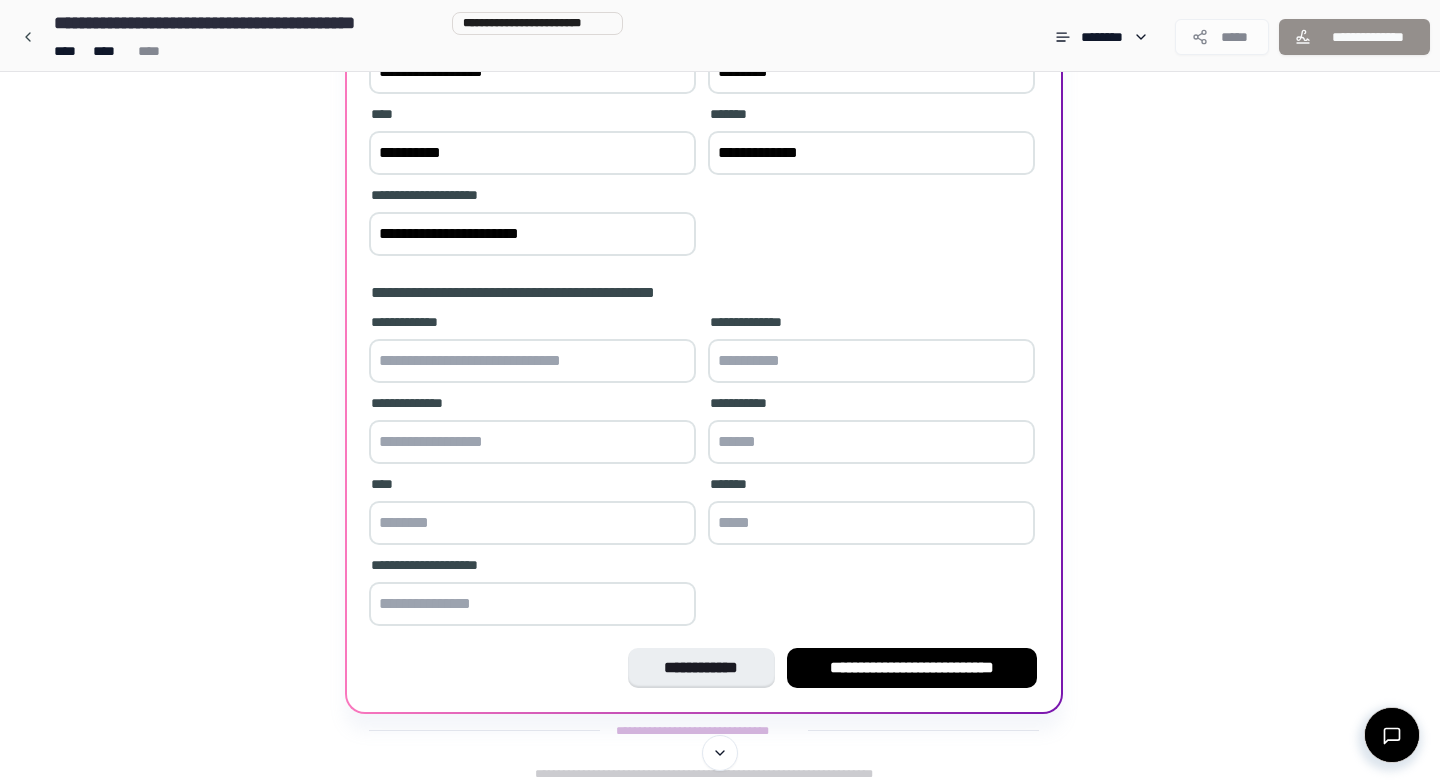 click at bounding box center [532, 361] 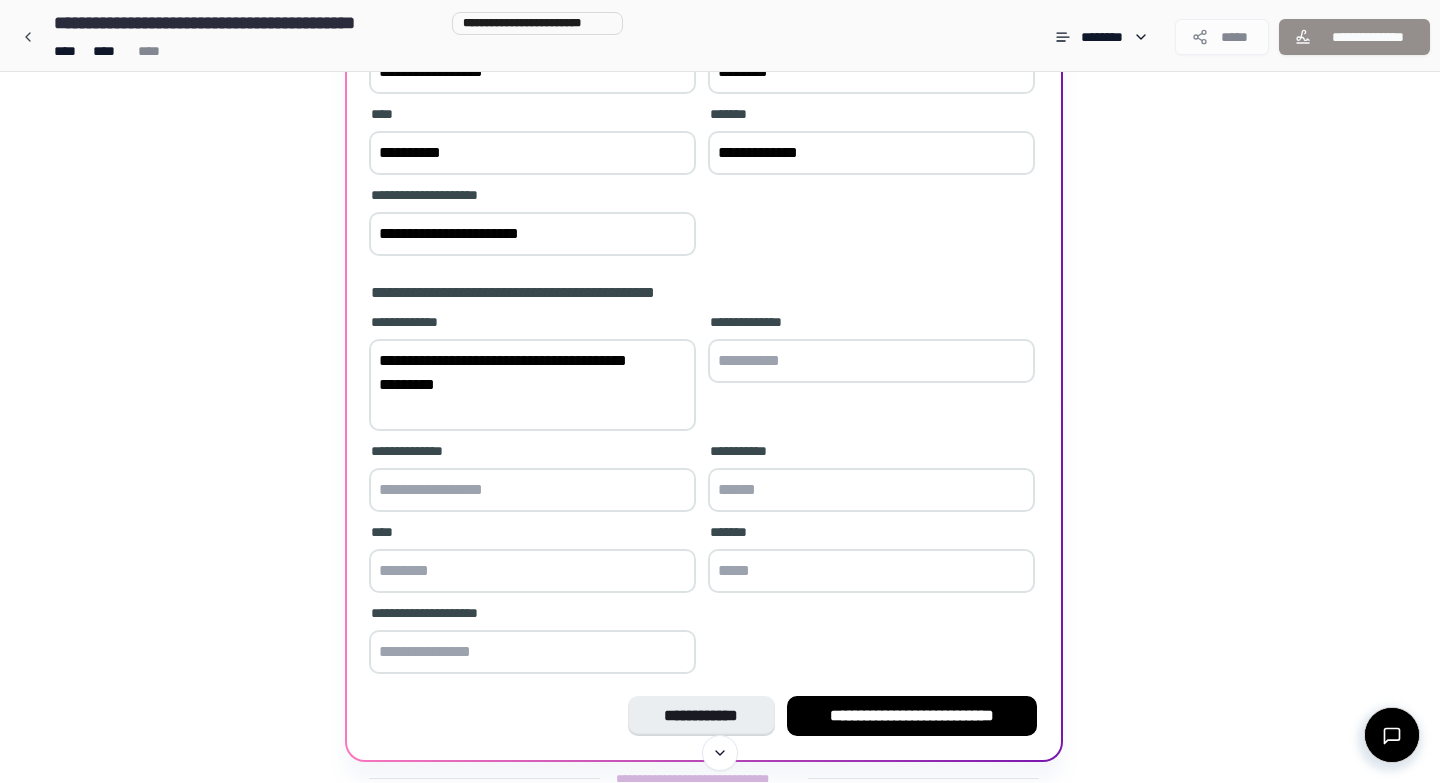 click on "**********" at bounding box center (532, 385) 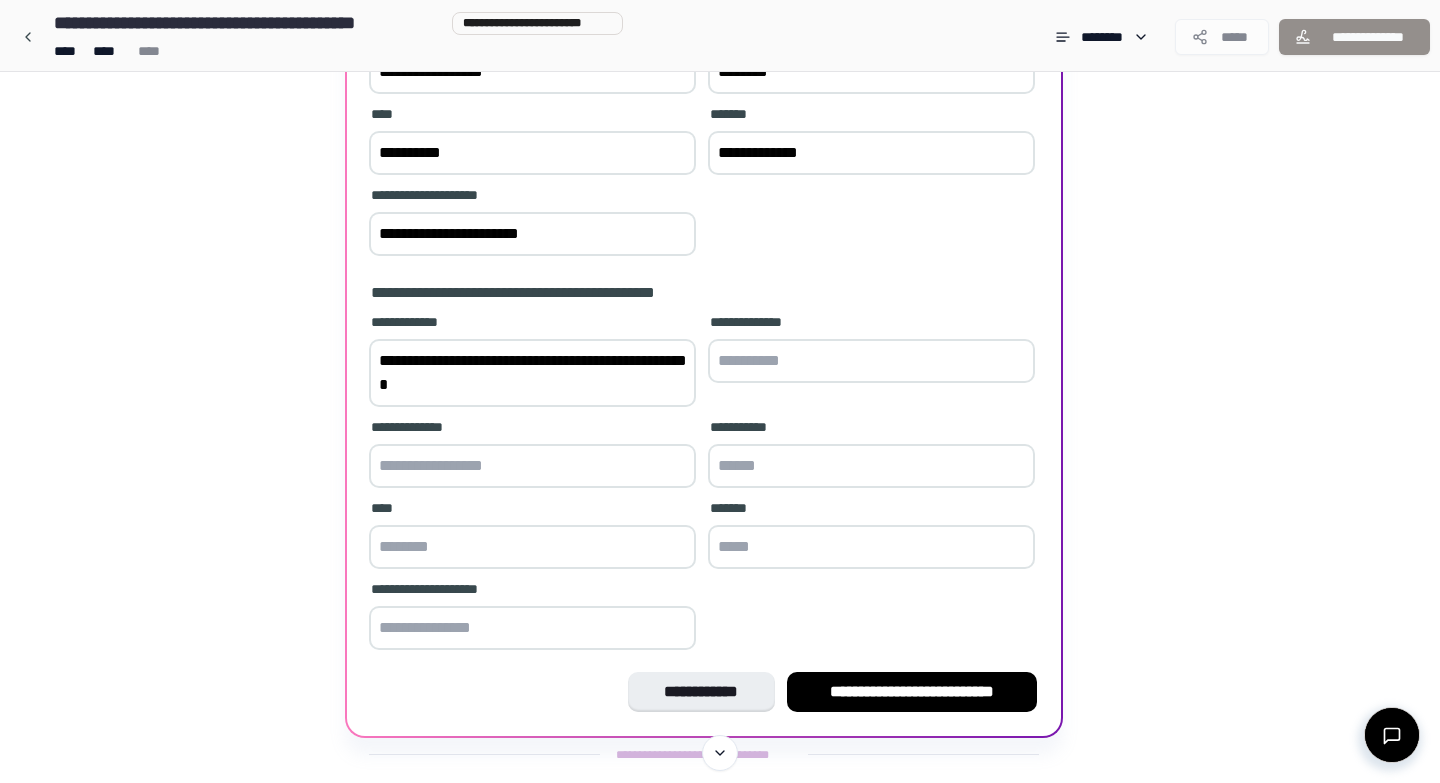 click on "**********" at bounding box center (532, 373) 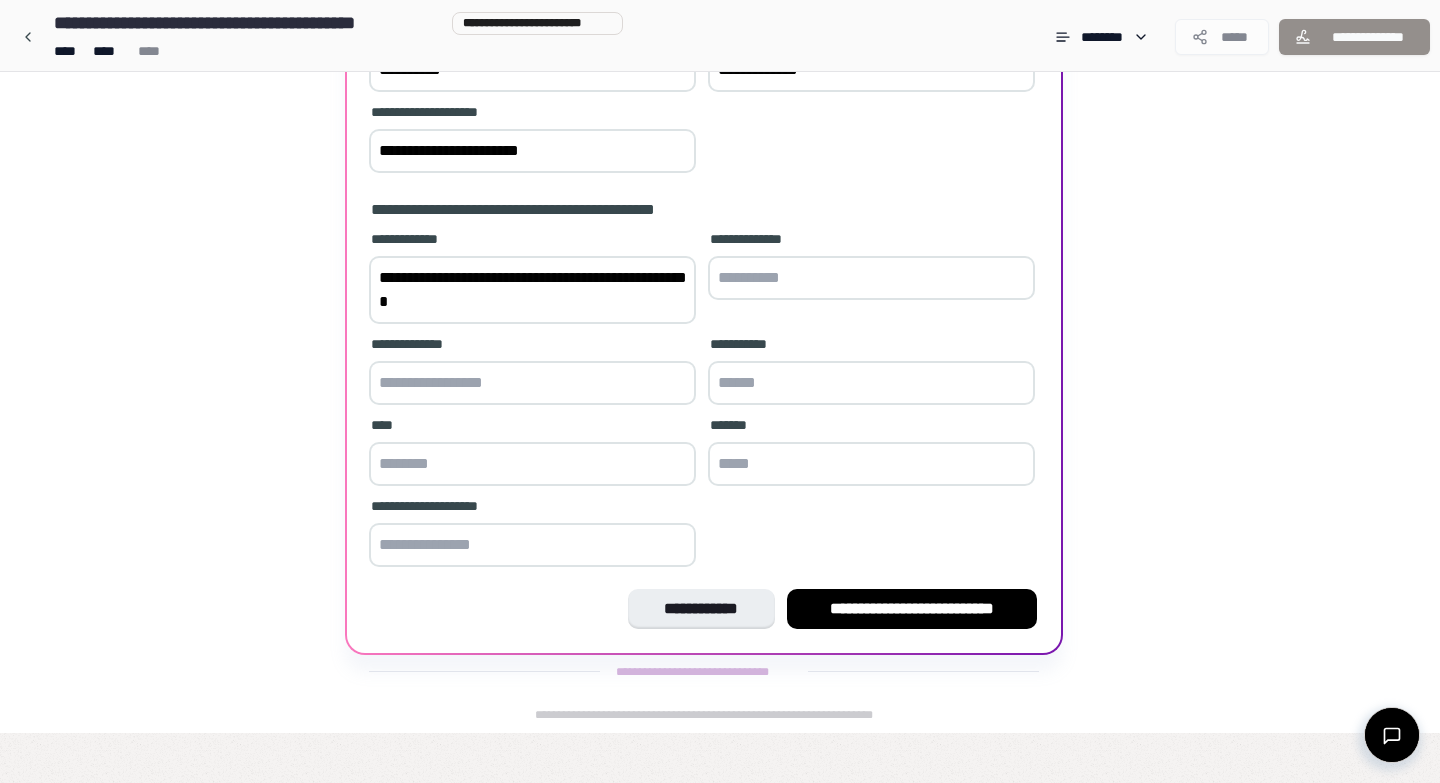 click at bounding box center [871, 464] 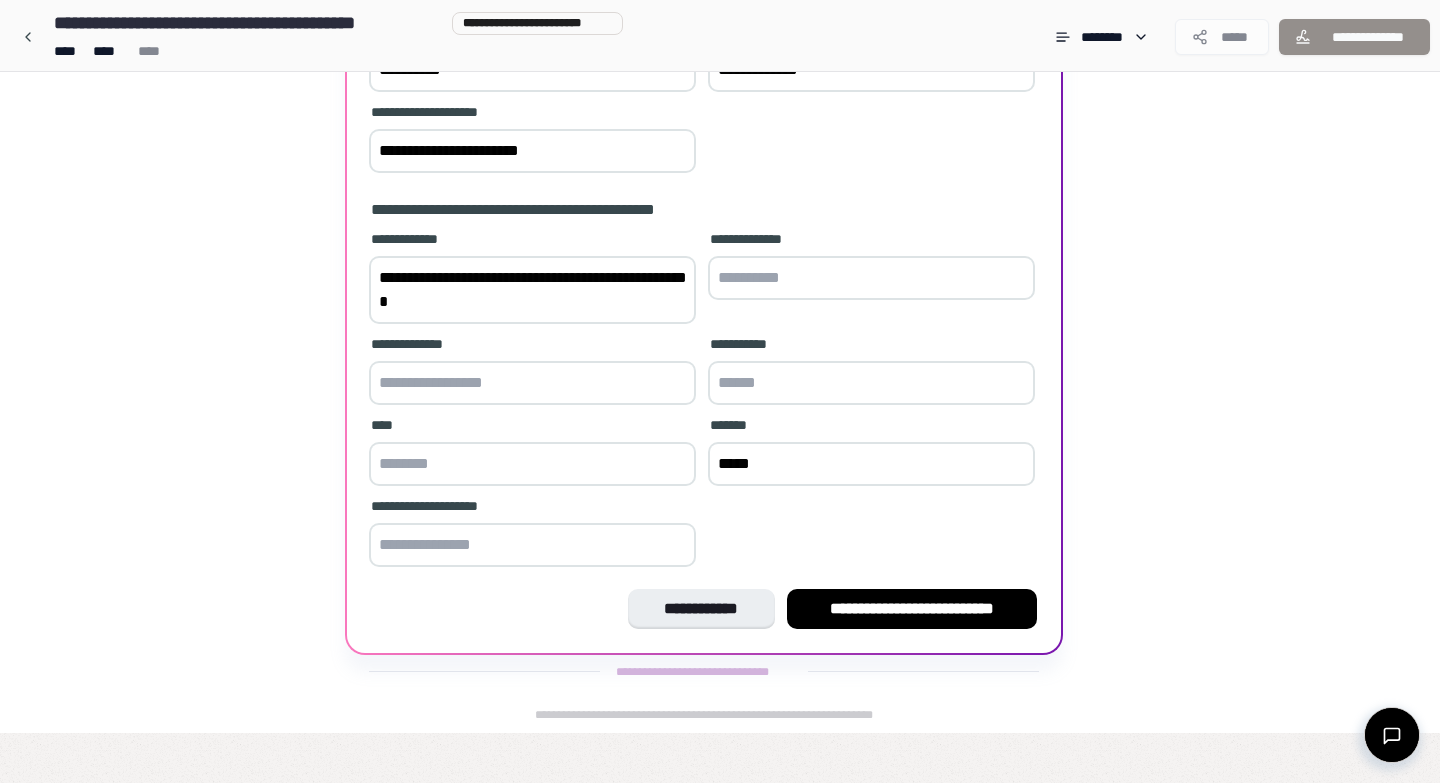 type on "*****" 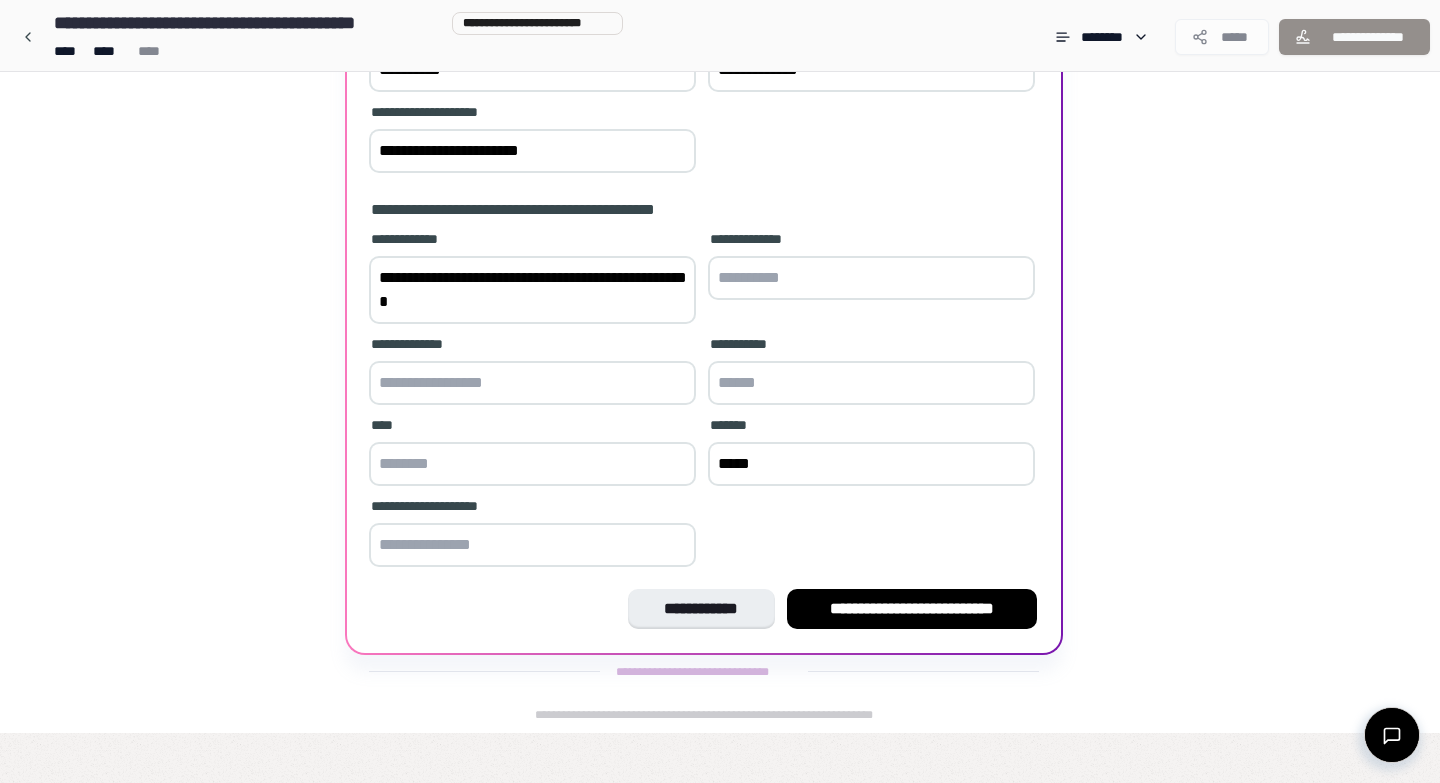 click at bounding box center [532, 383] 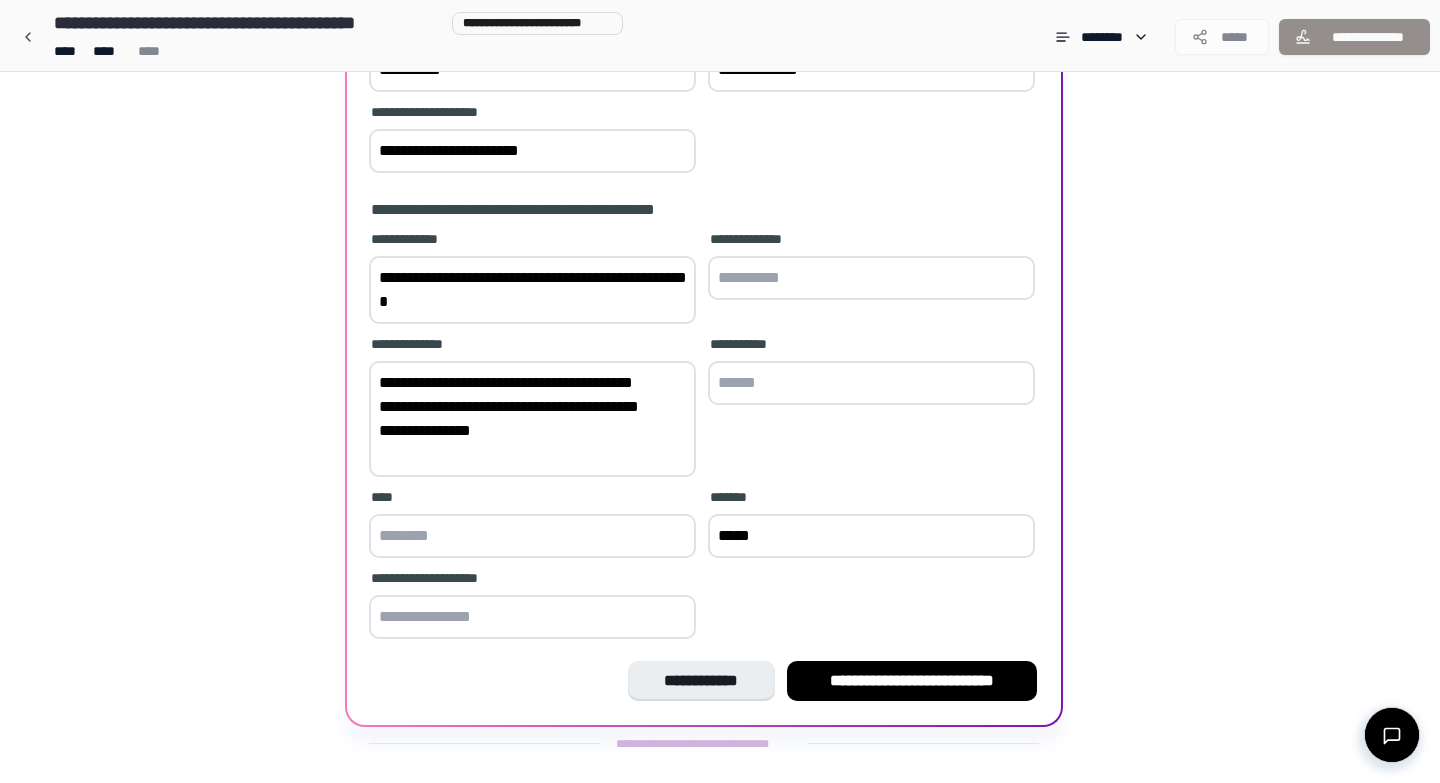 scroll, scrollTop: 768, scrollLeft: 0, axis: vertical 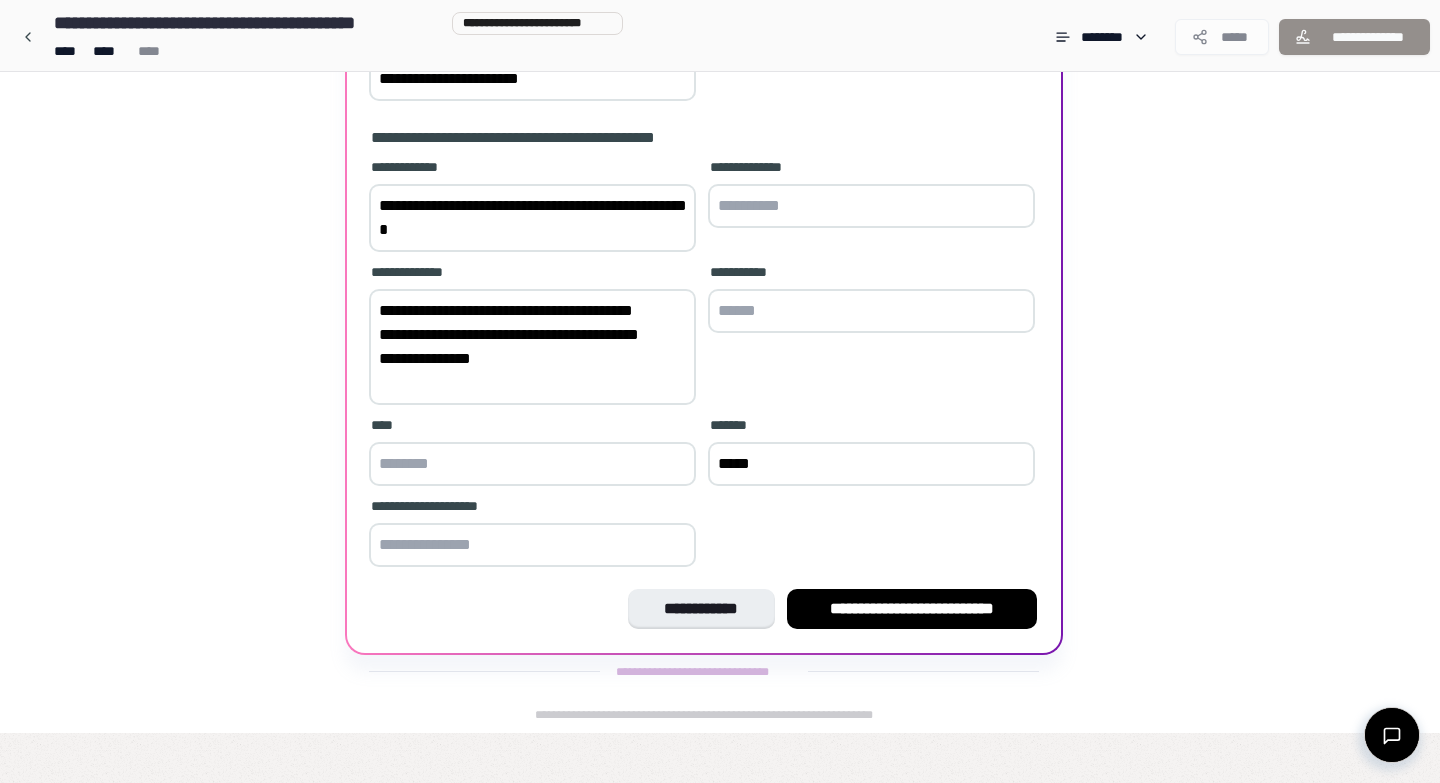 click on "**********" at bounding box center [532, 347] 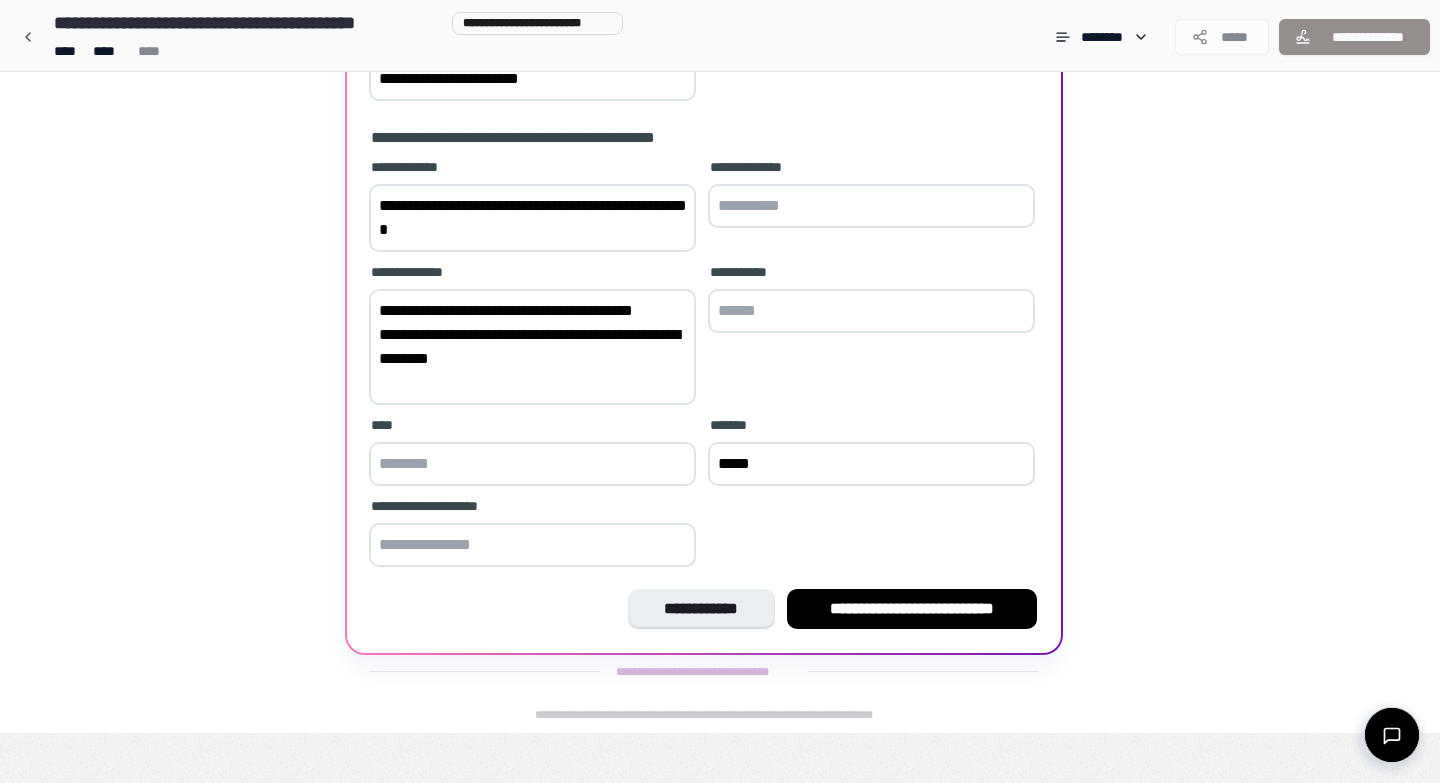 scroll, scrollTop: 744, scrollLeft: 0, axis: vertical 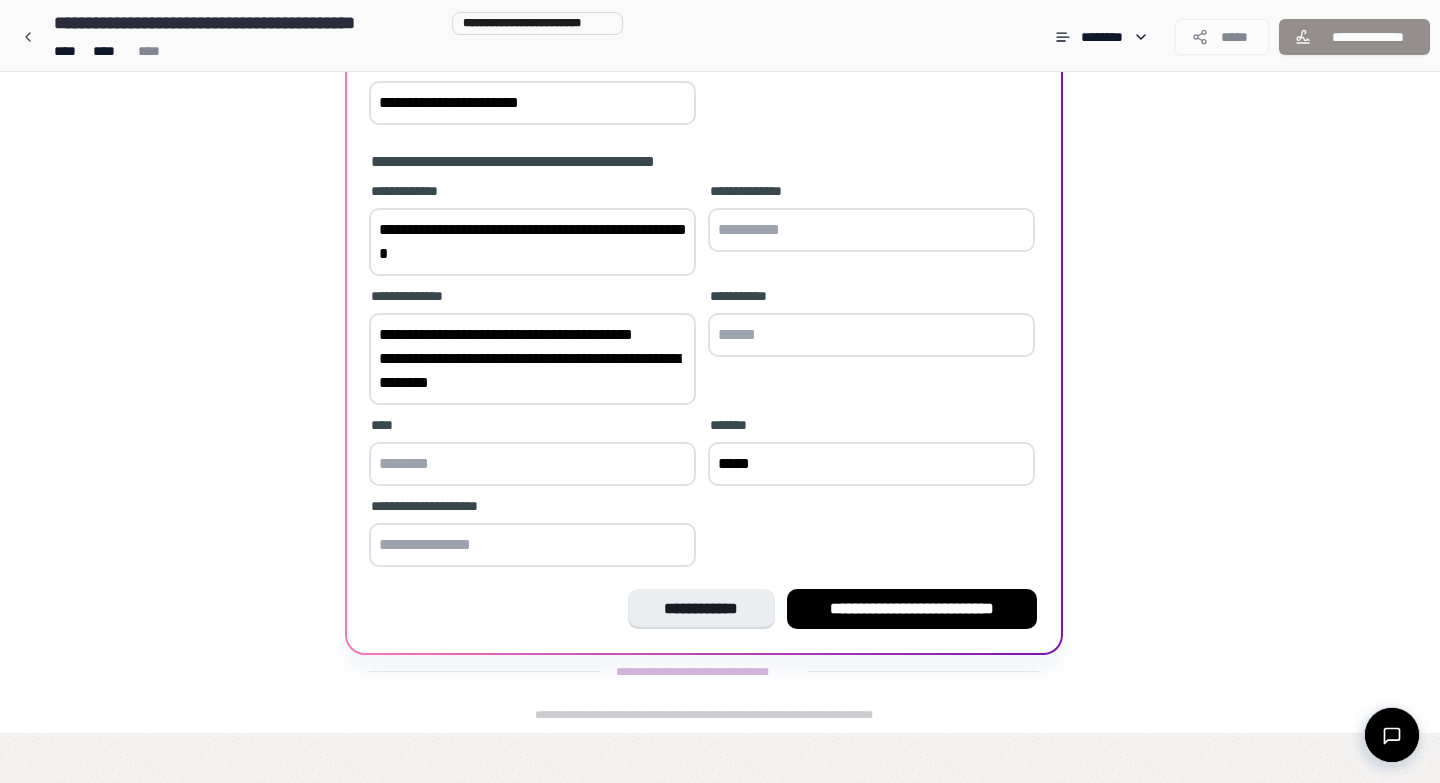 type on "**********" 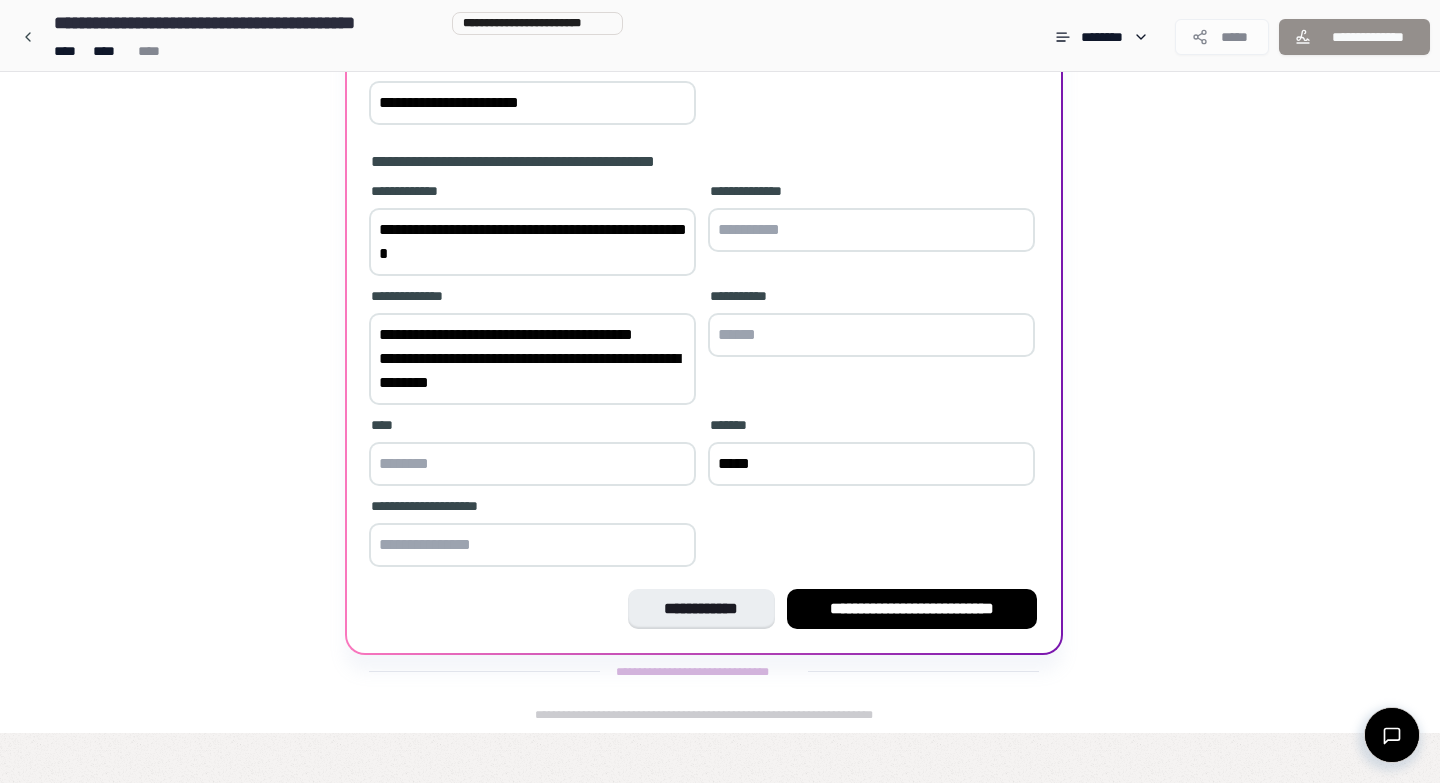 click at bounding box center (532, 464) 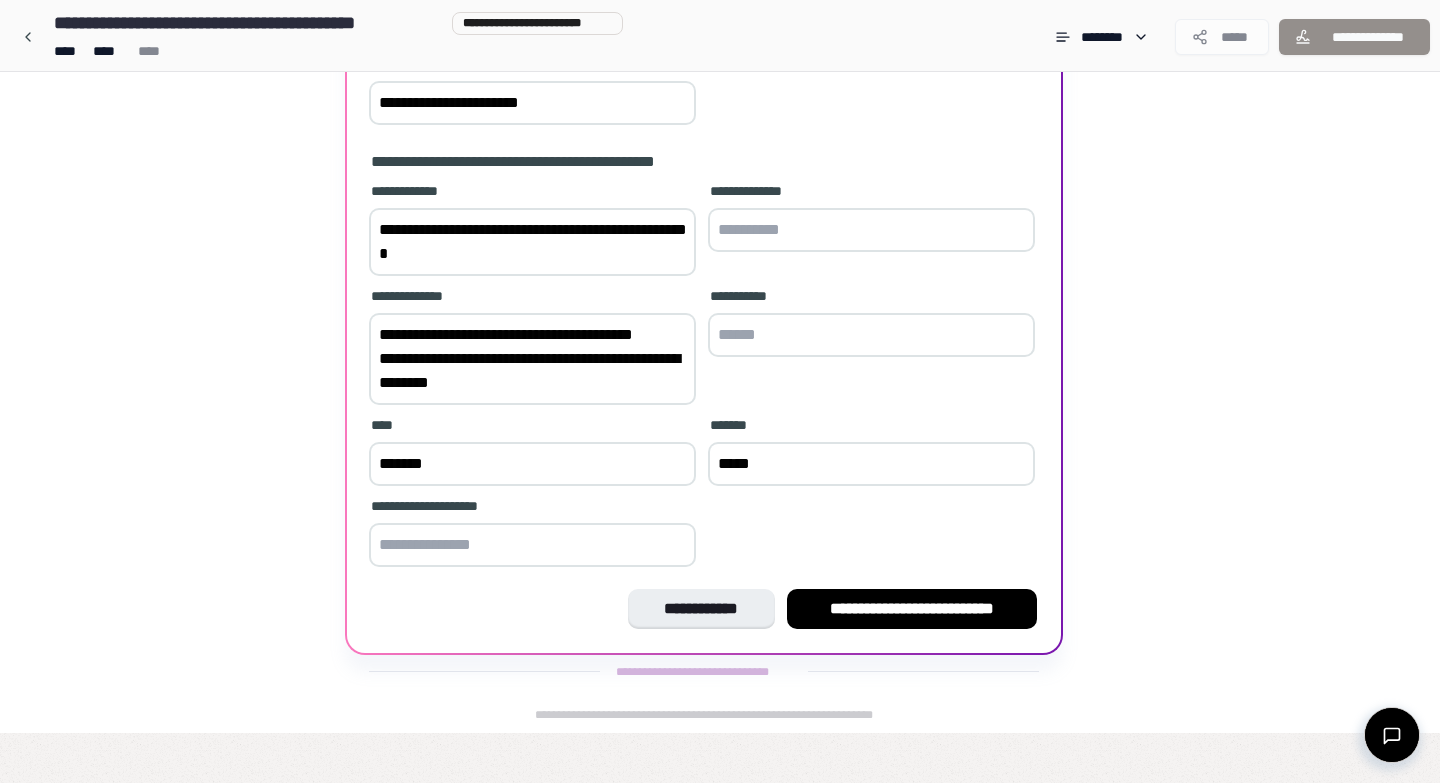 type on "******" 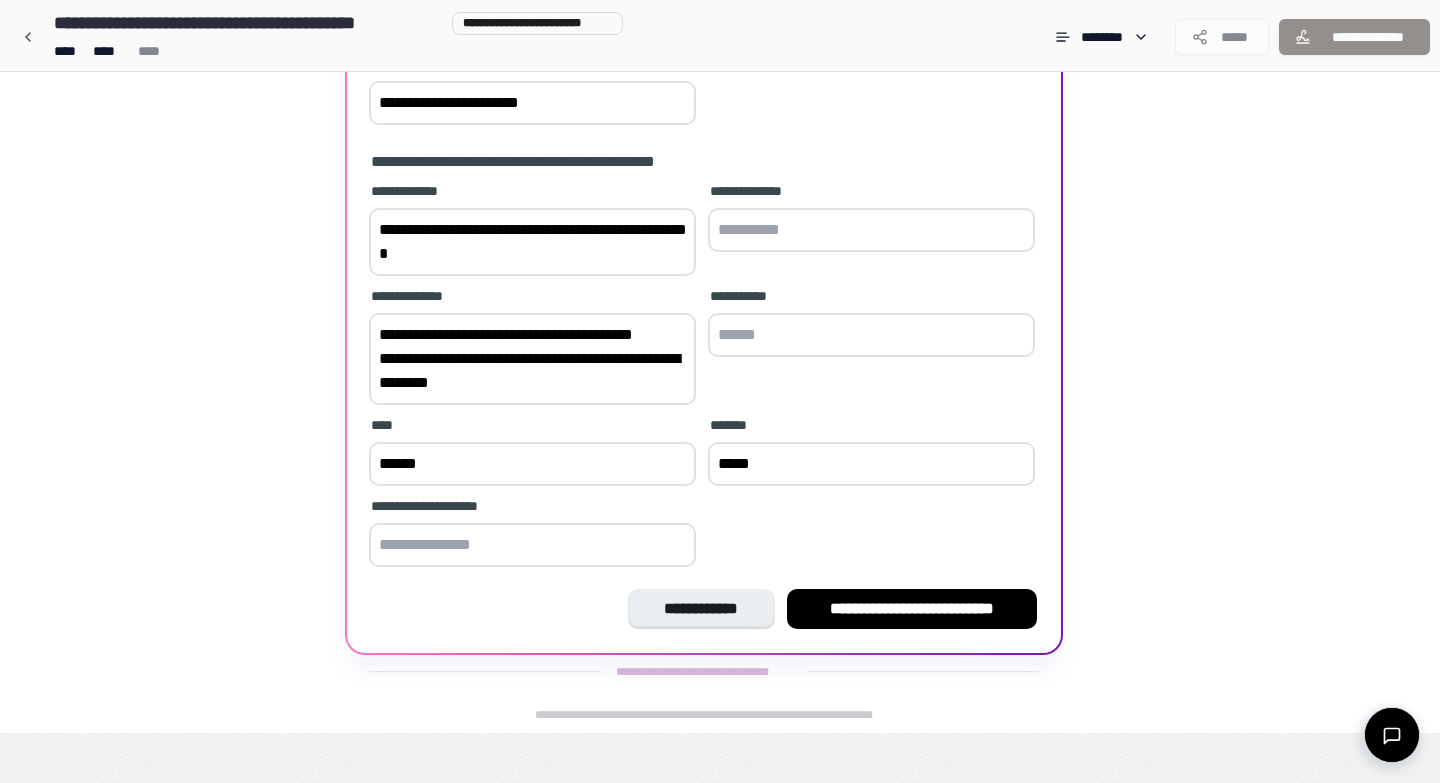 click at bounding box center (532, 545) 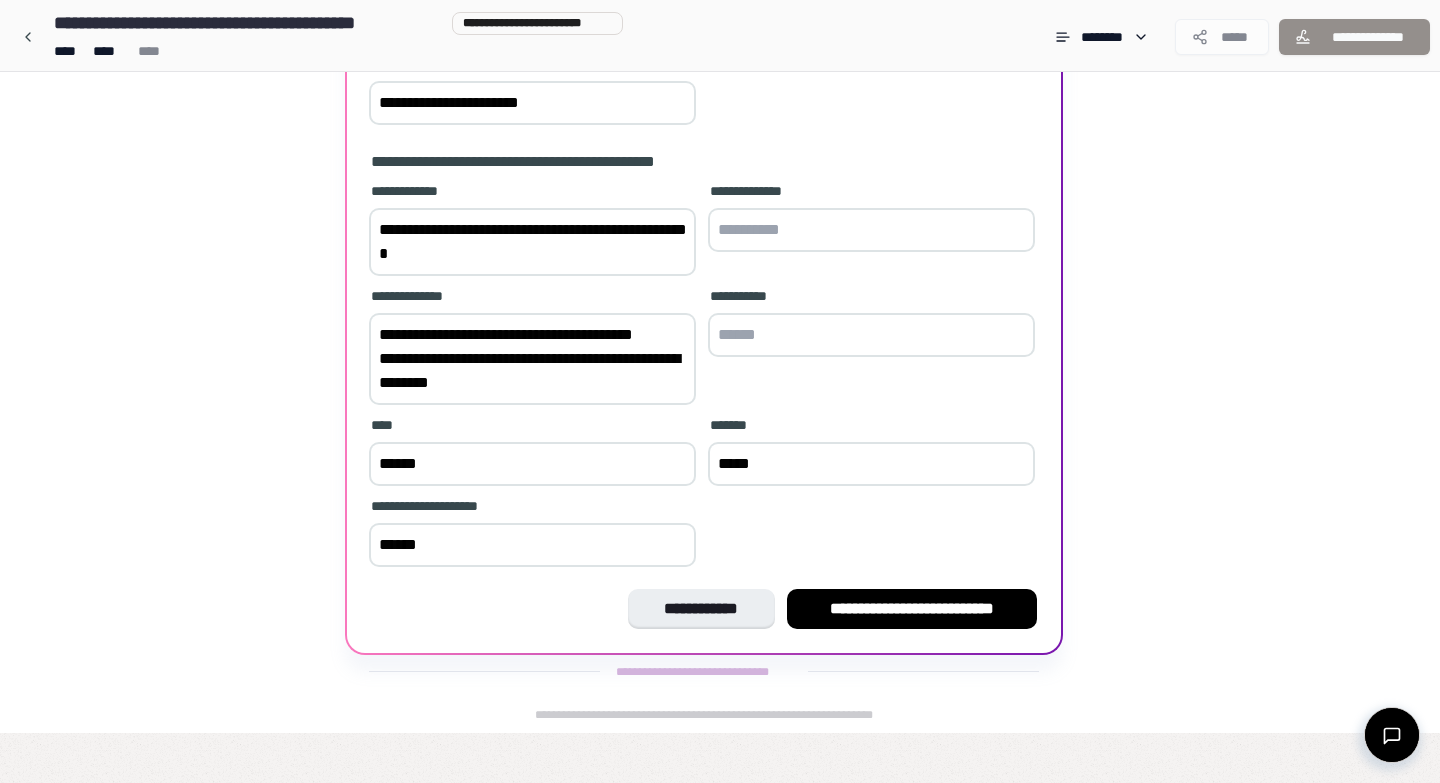 type on "******" 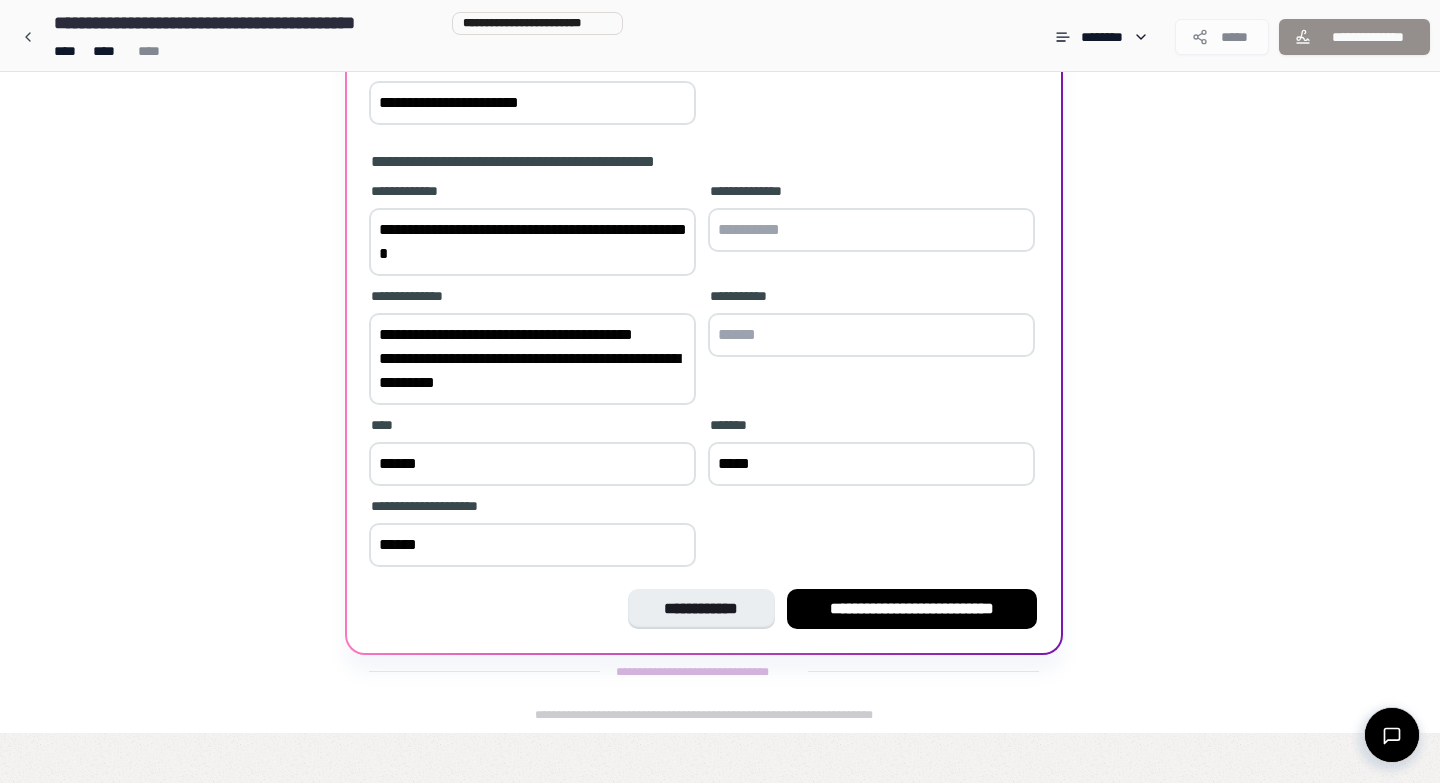 type on "**********" 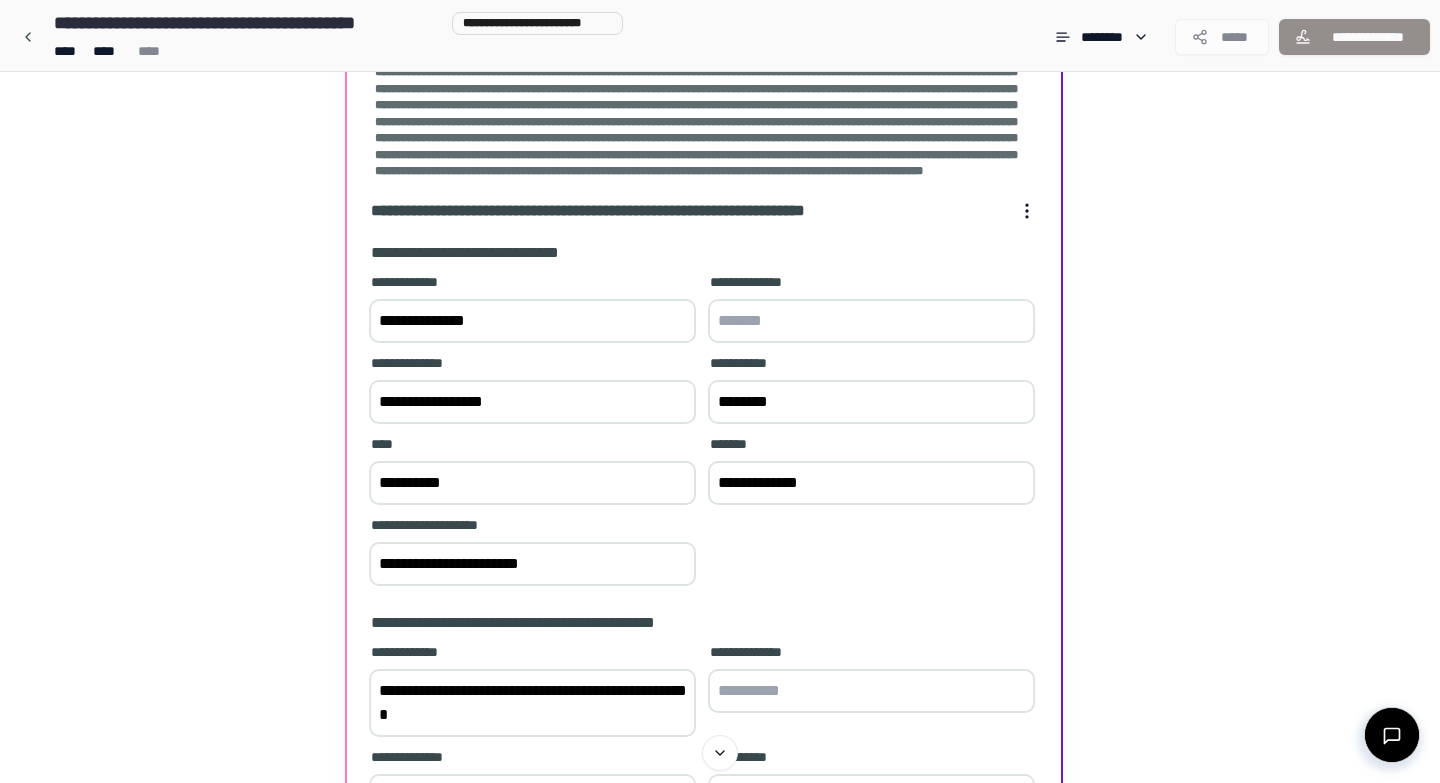 scroll, scrollTop: 262, scrollLeft: 0, axis: vertical 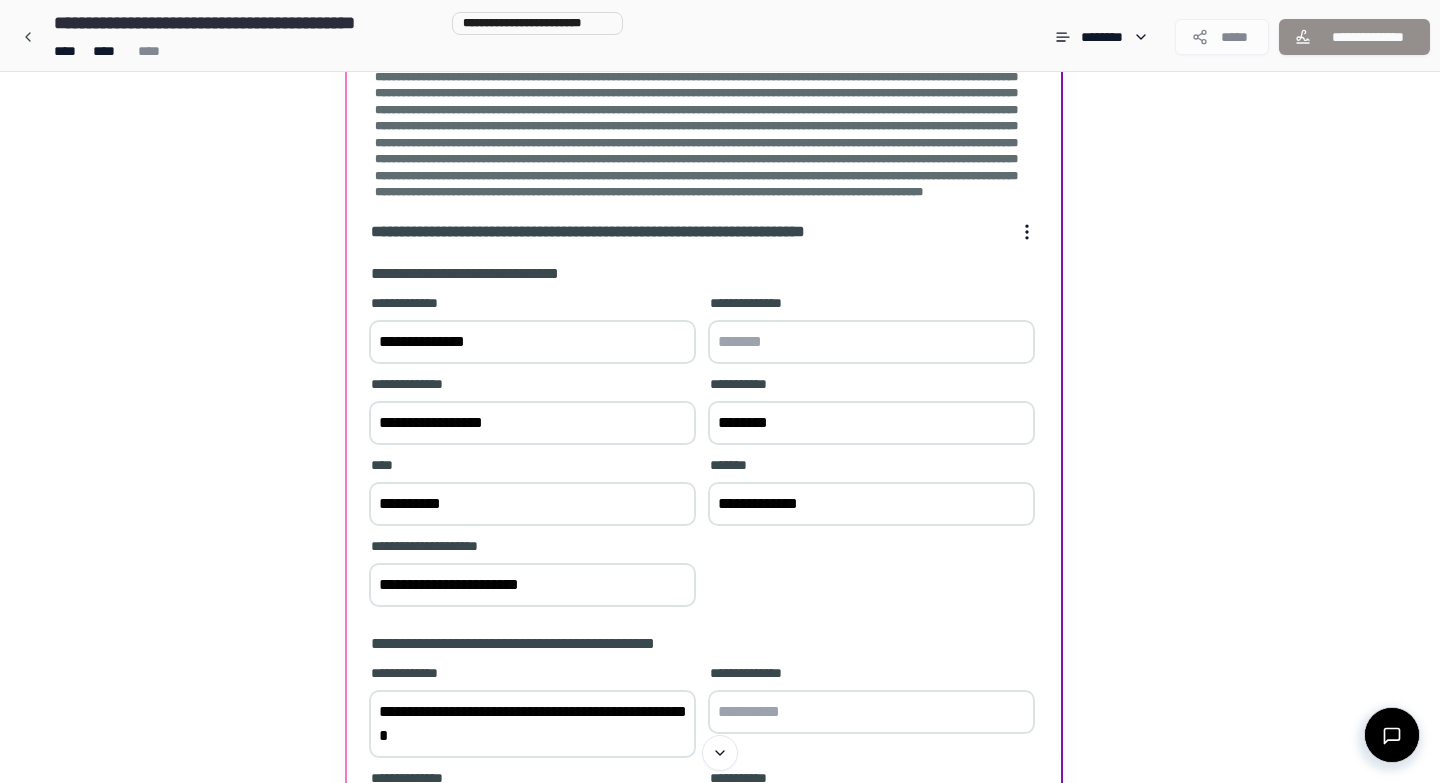 click on "**********" at bounding box center [720, 501] 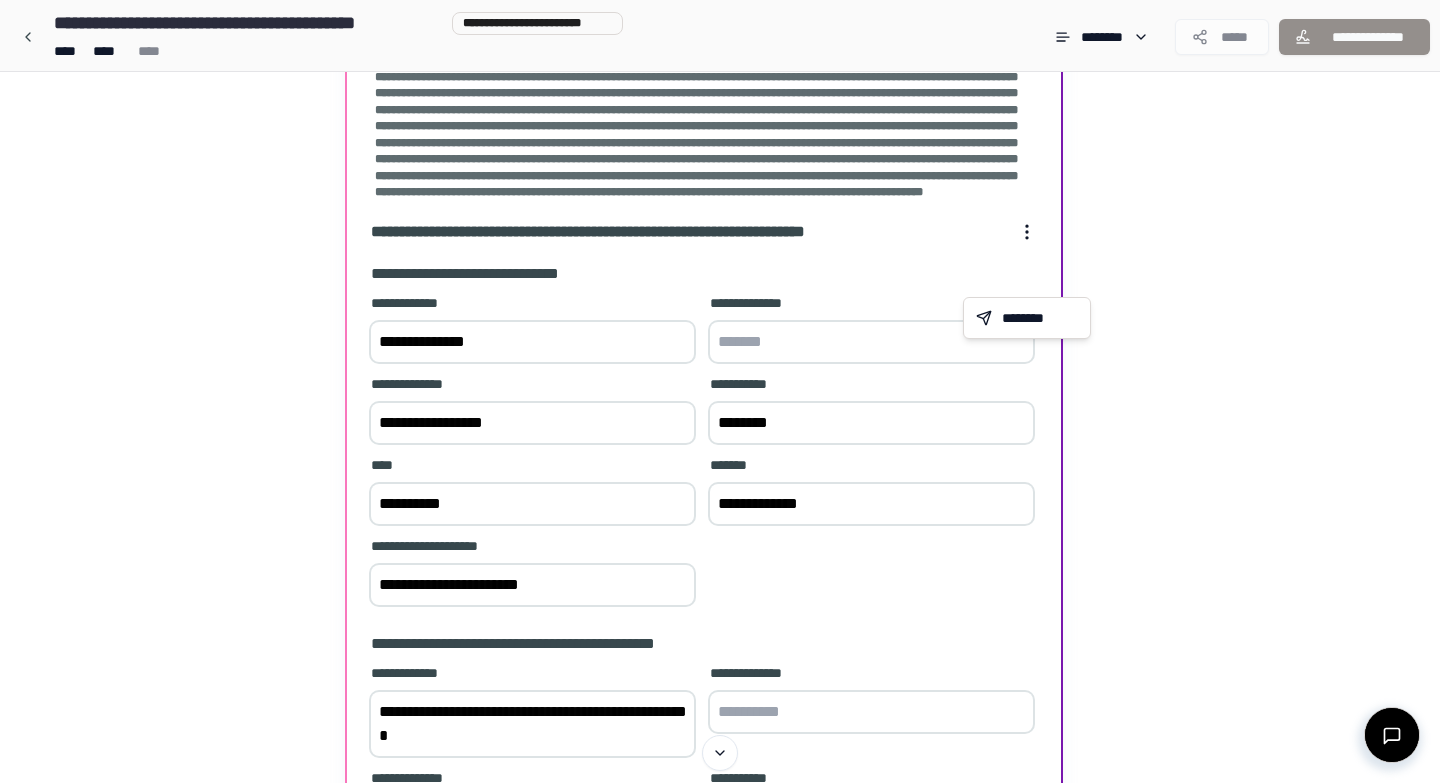 click on "**********" at bounding box center [720, 501] 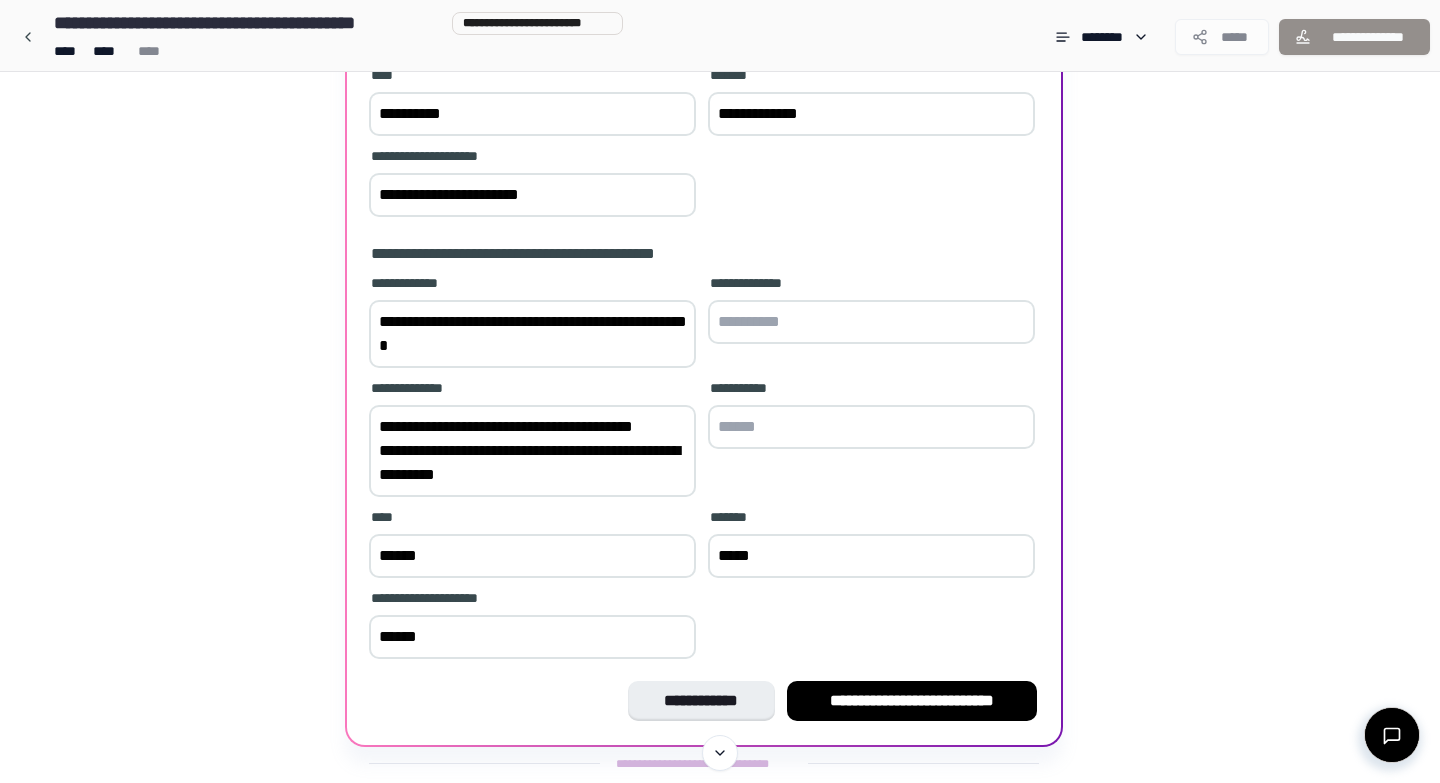 scroll, scrollTop: 744, scrollLeft: 0, axis: vertical 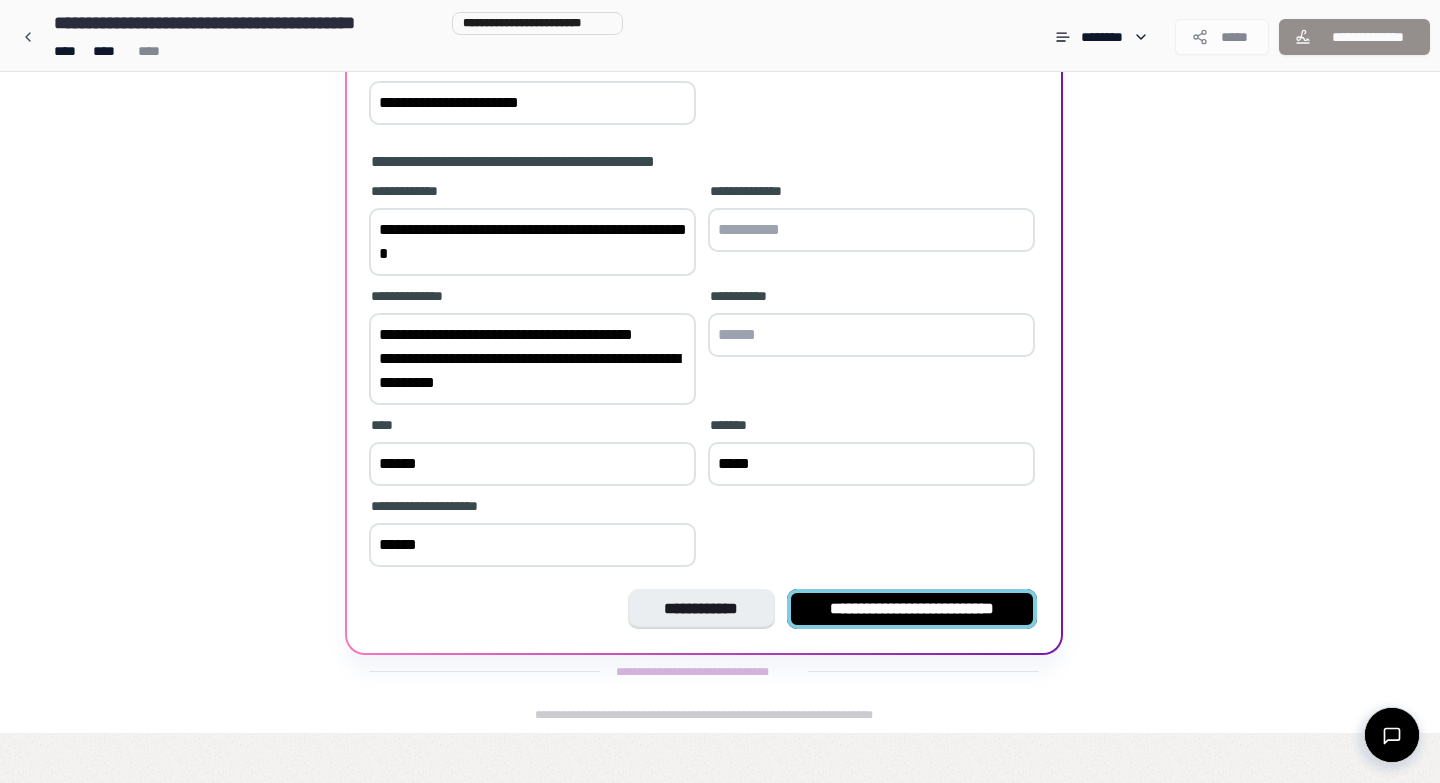 click on "**********" at bounding box center [912, 609] 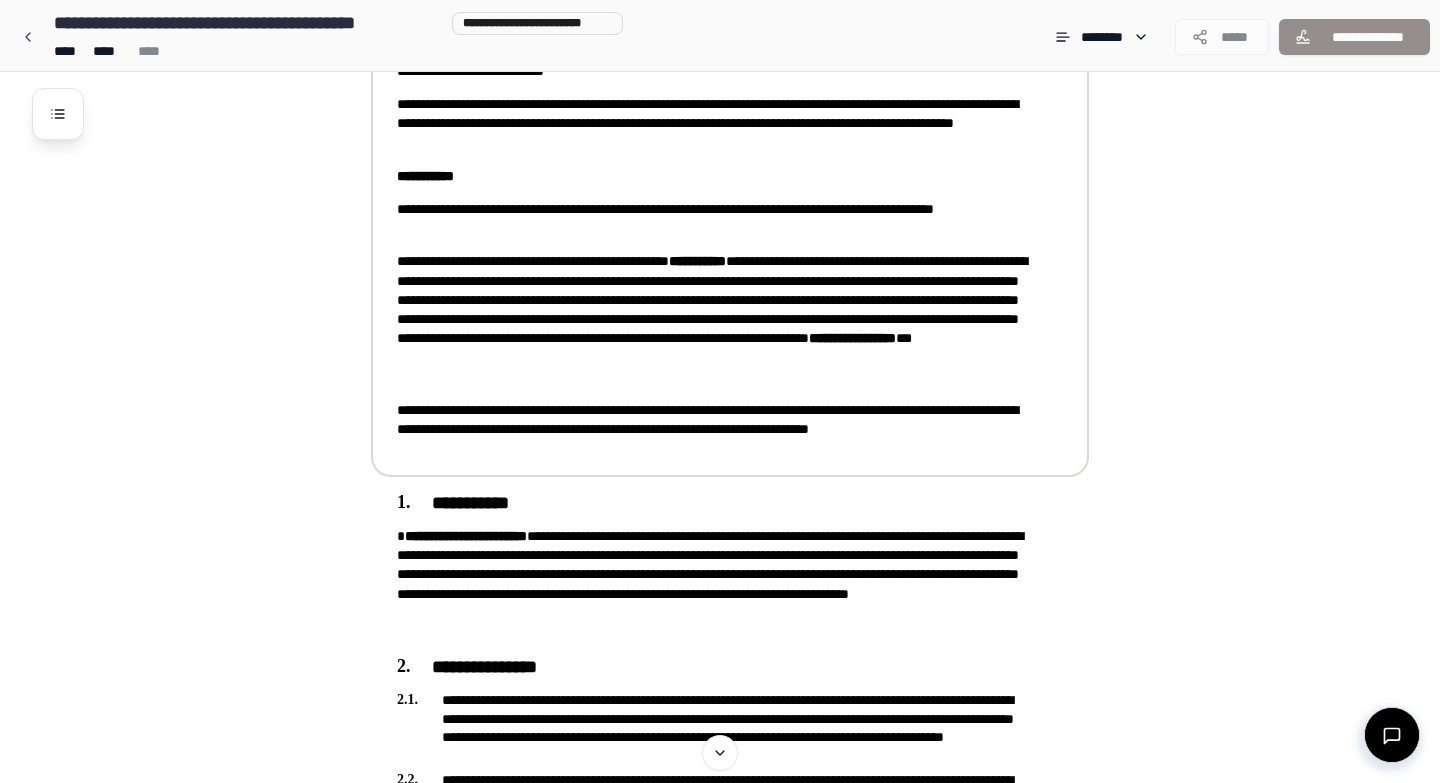 scroll, scrollTop: 291, scrollLeft: 0, axis: vertical 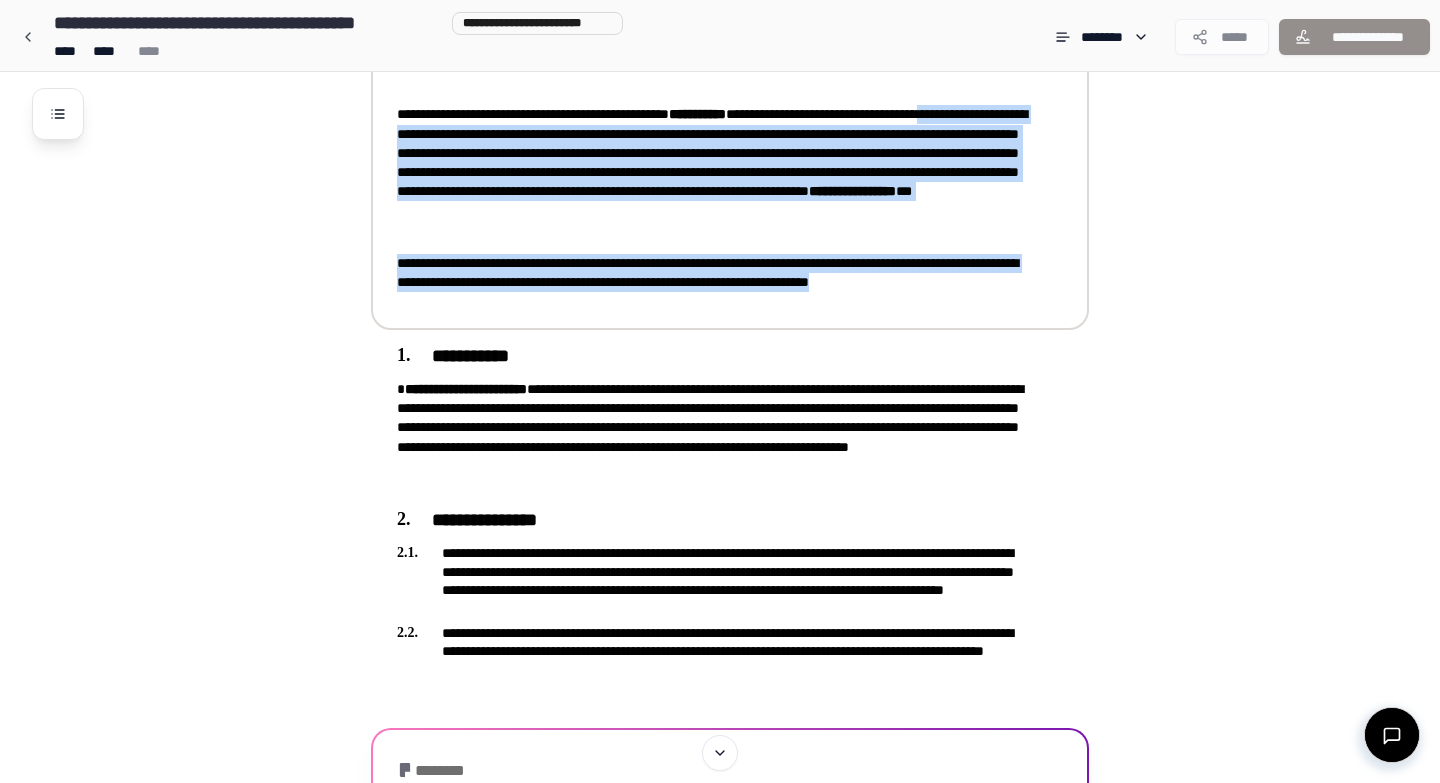 drag, startPoint x: 607, startPoint y: 218, endPoint x: 453, endPoint y: 135, distance: 174.94284 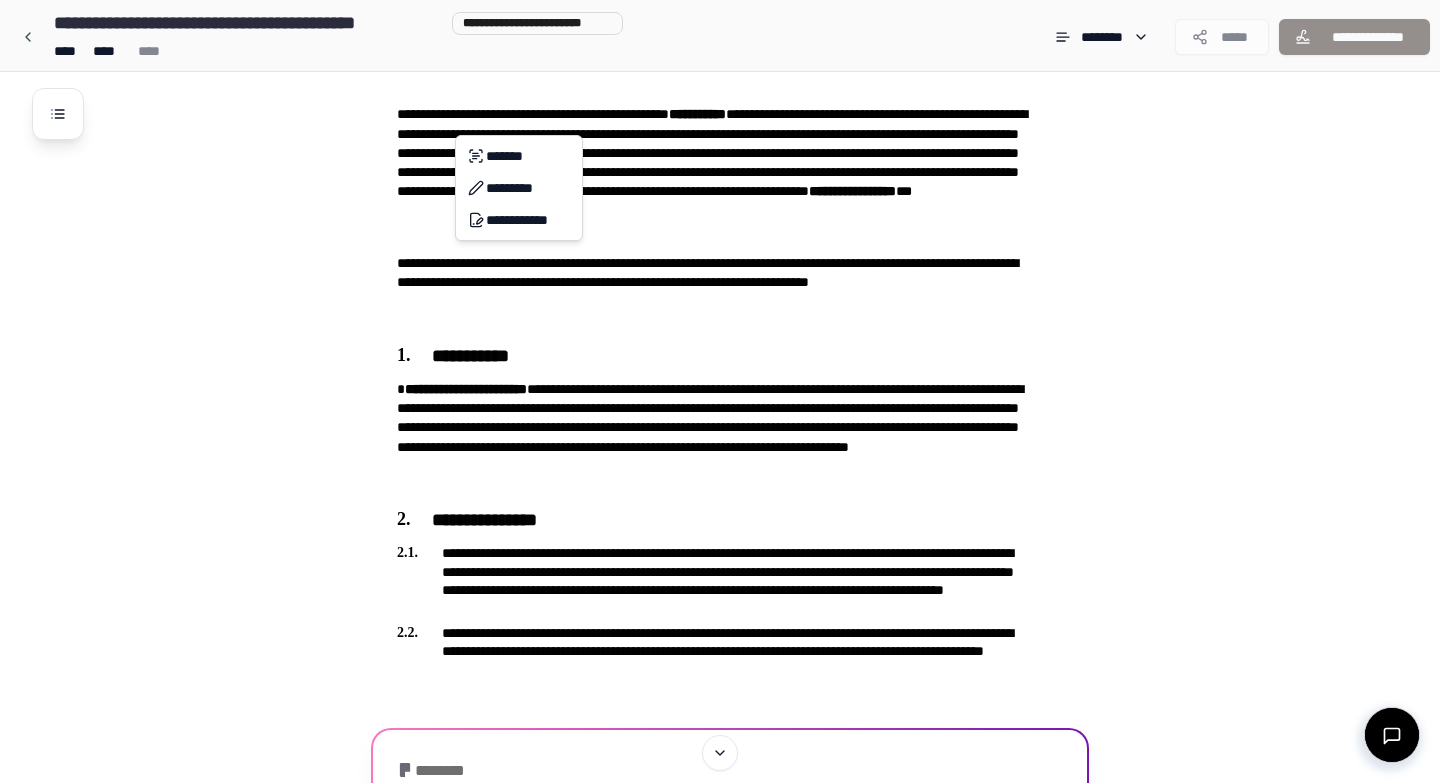 click on "**********" at bounding box center (720, 286) 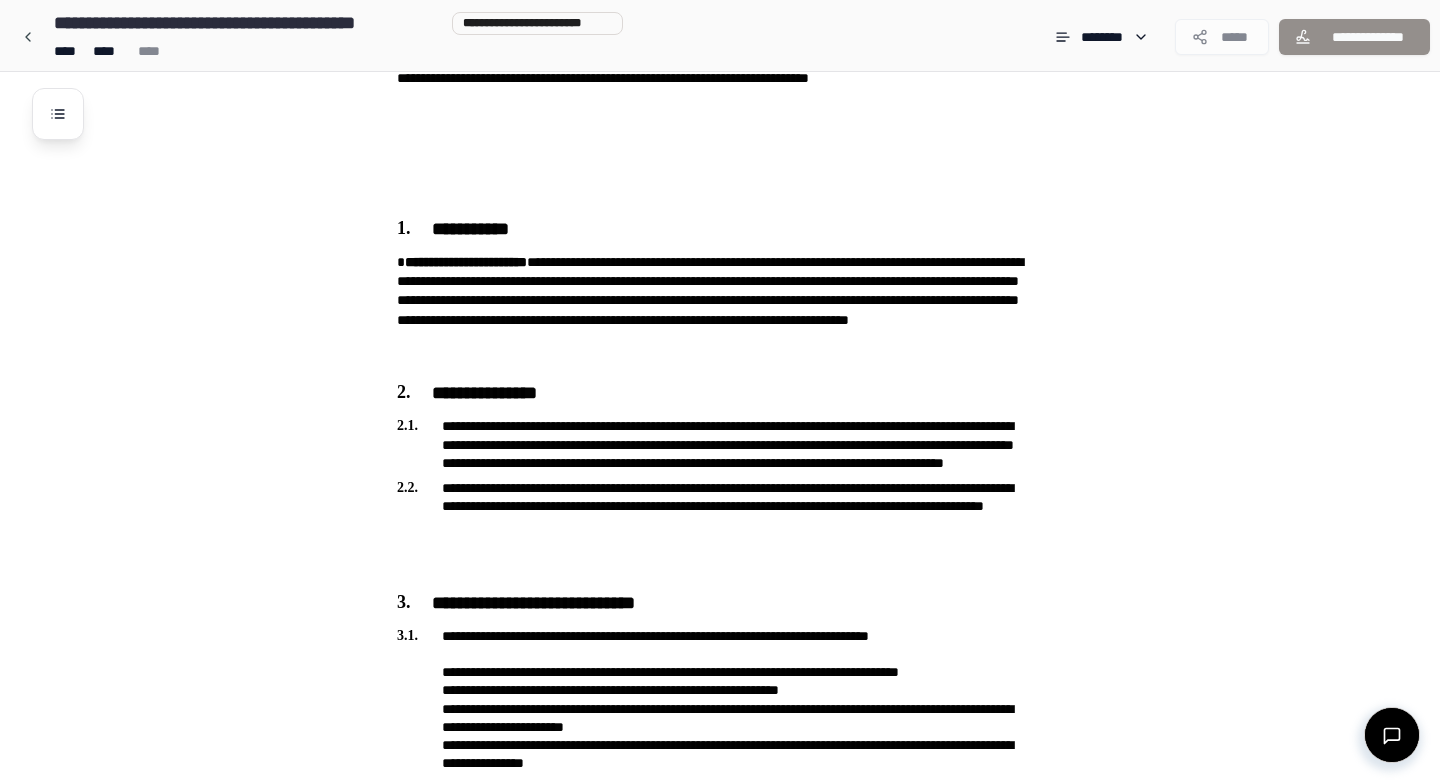 scroll, scrollTop: 594, scrollLeft: 0, axis: vertical 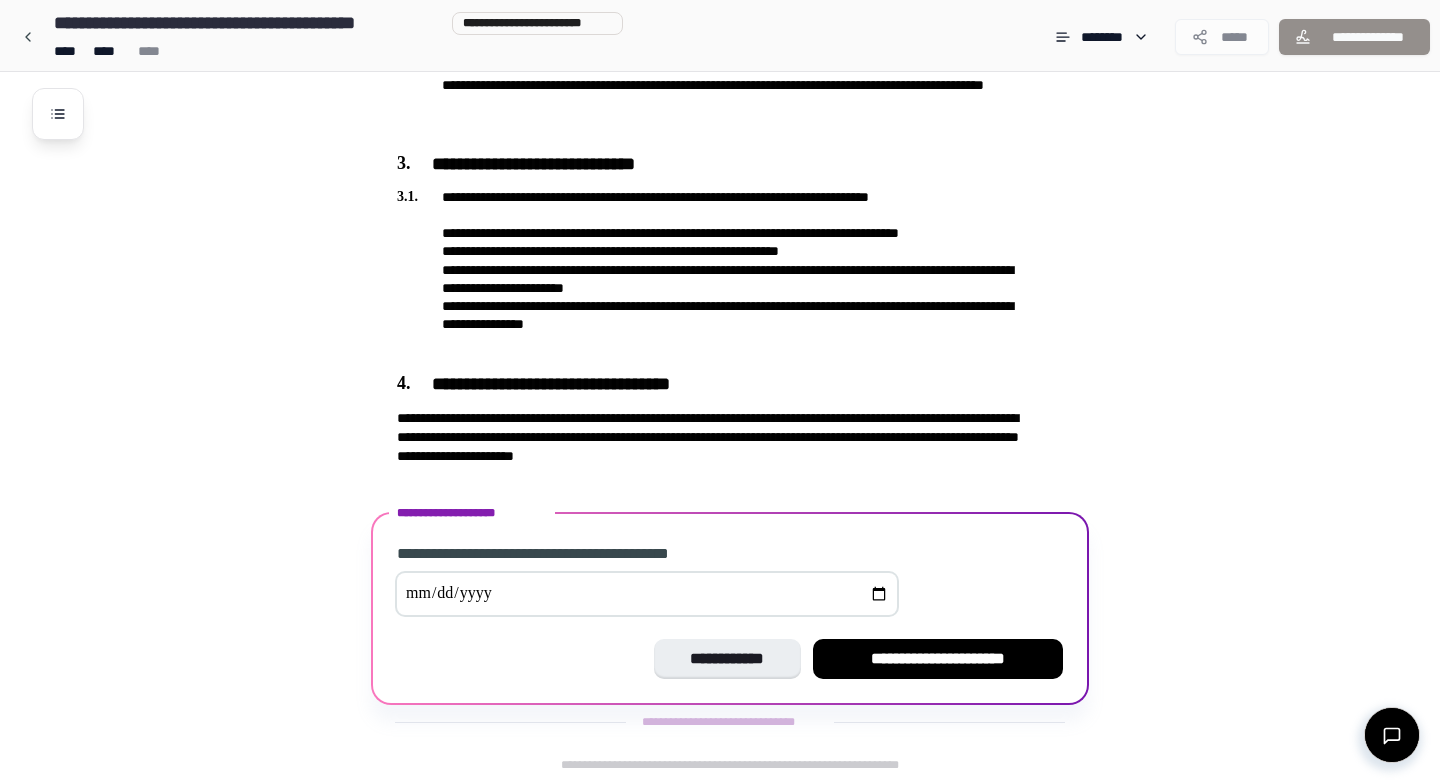 click at bounding box center [647, 594] 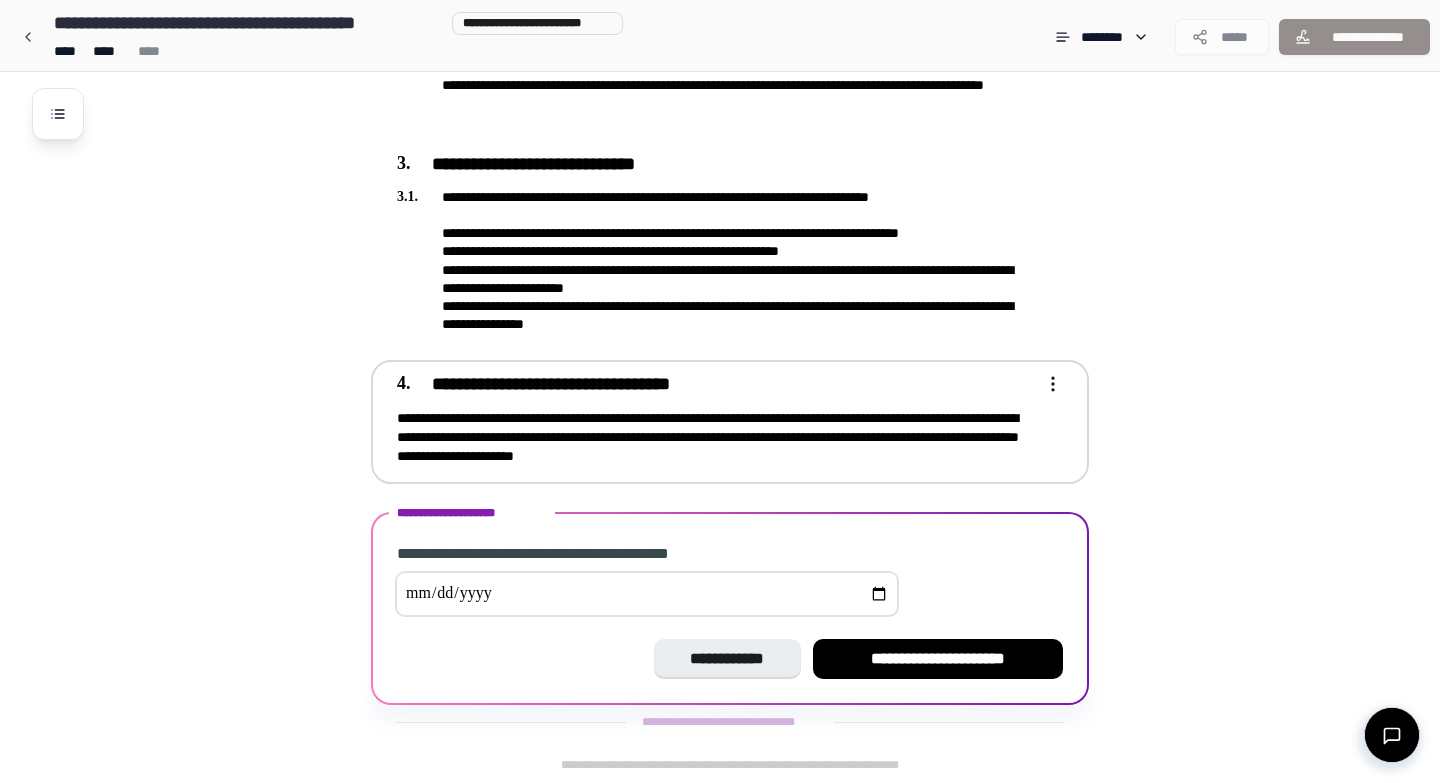 type on "**********" 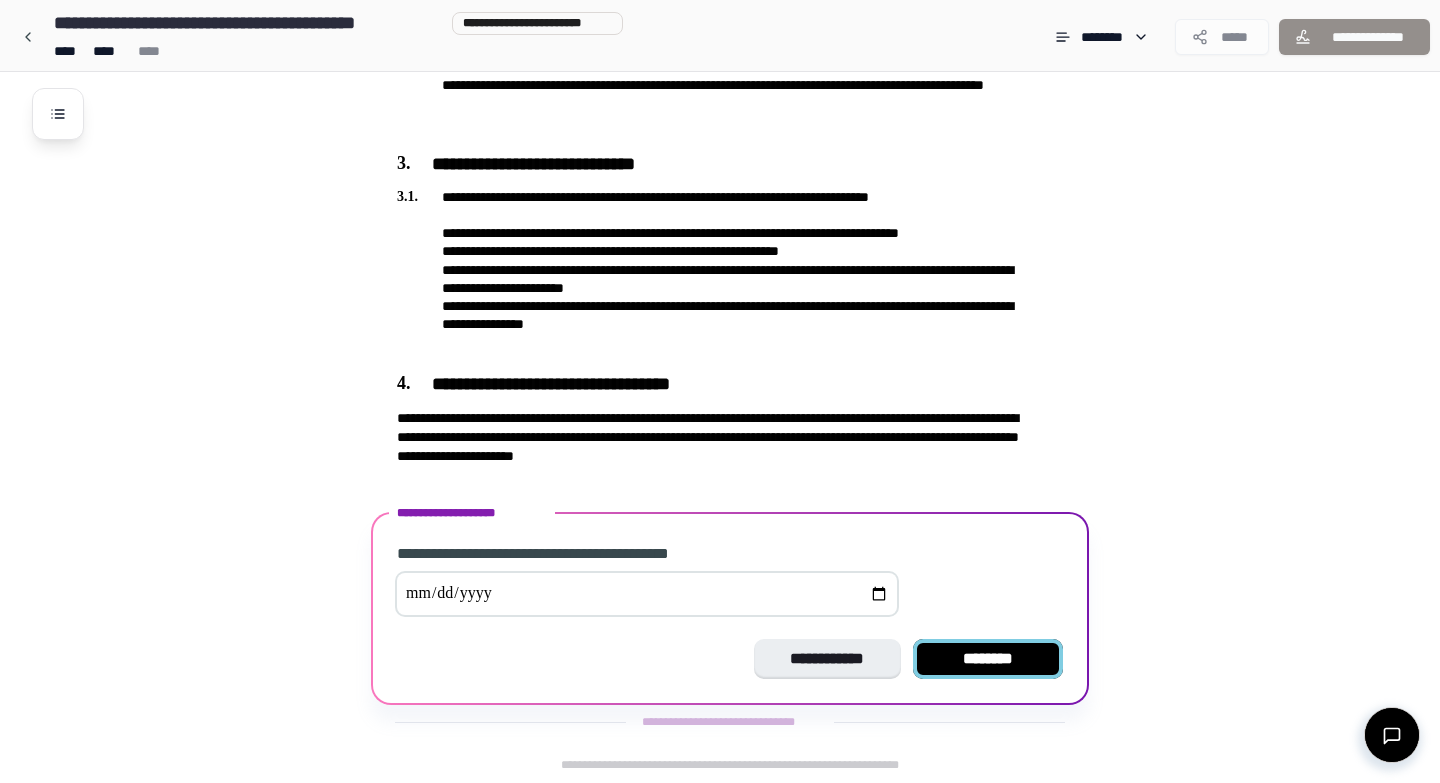 click on "********" at bounding box center [988, 659] 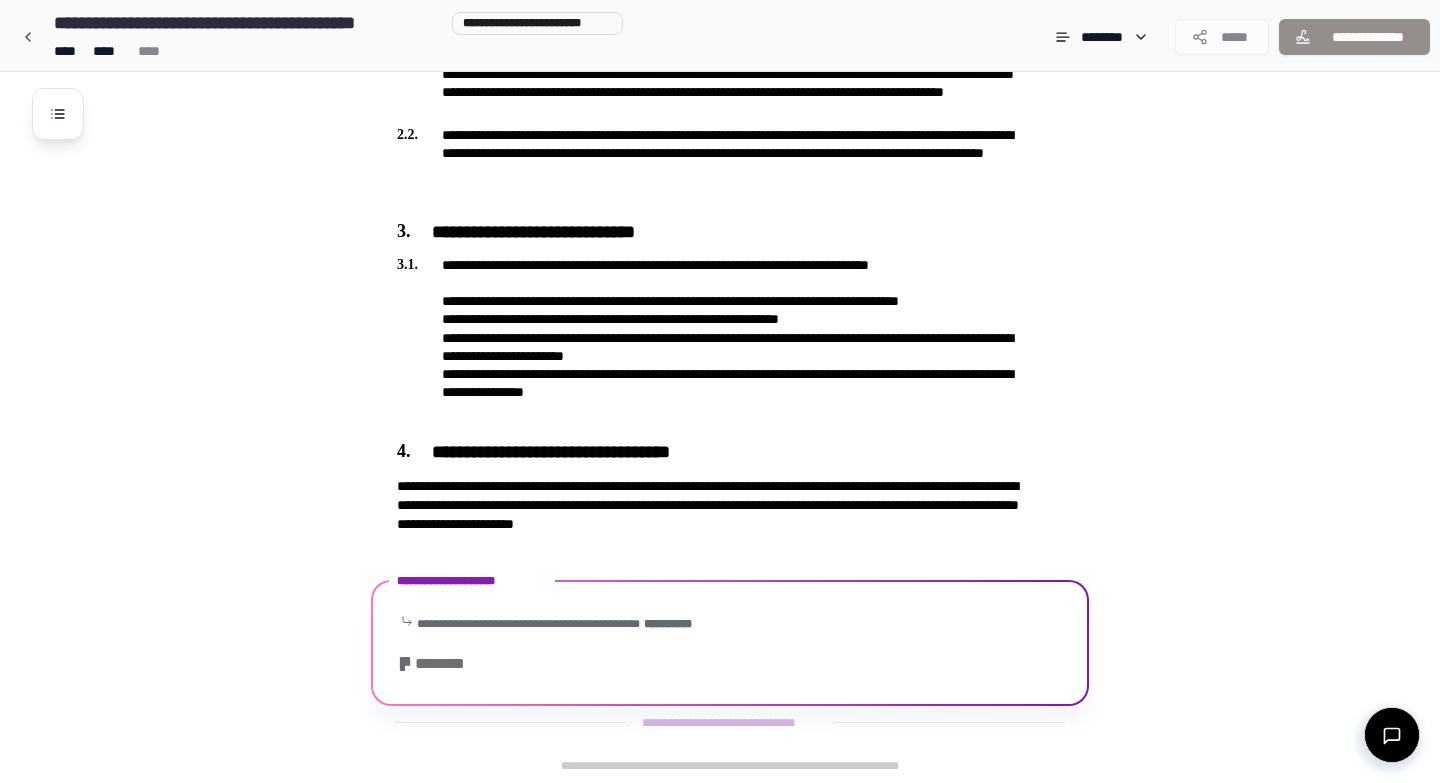 scroll, scrollTop: 722, scrollLeft: 0, axis: vertical 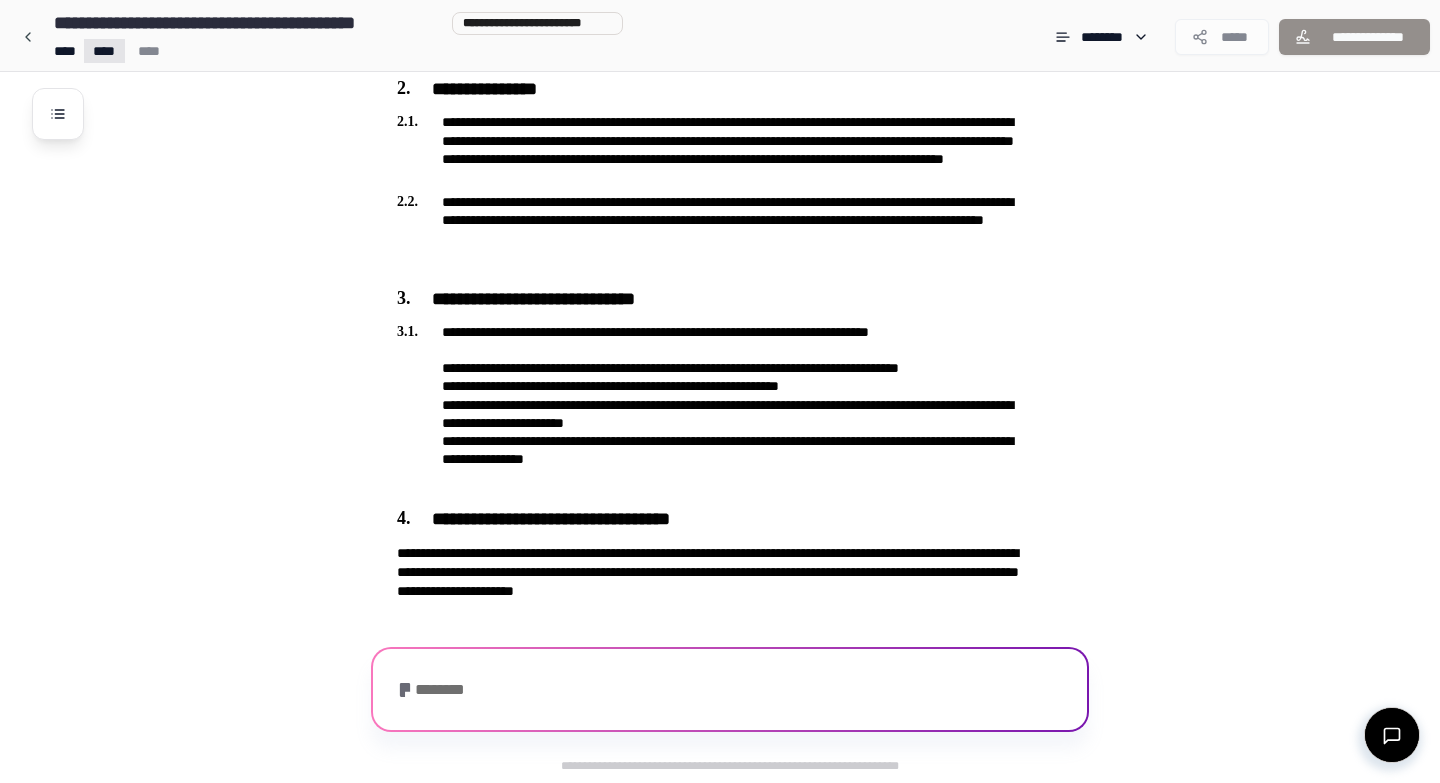 click on "**********" at bounding box center (720, 30) 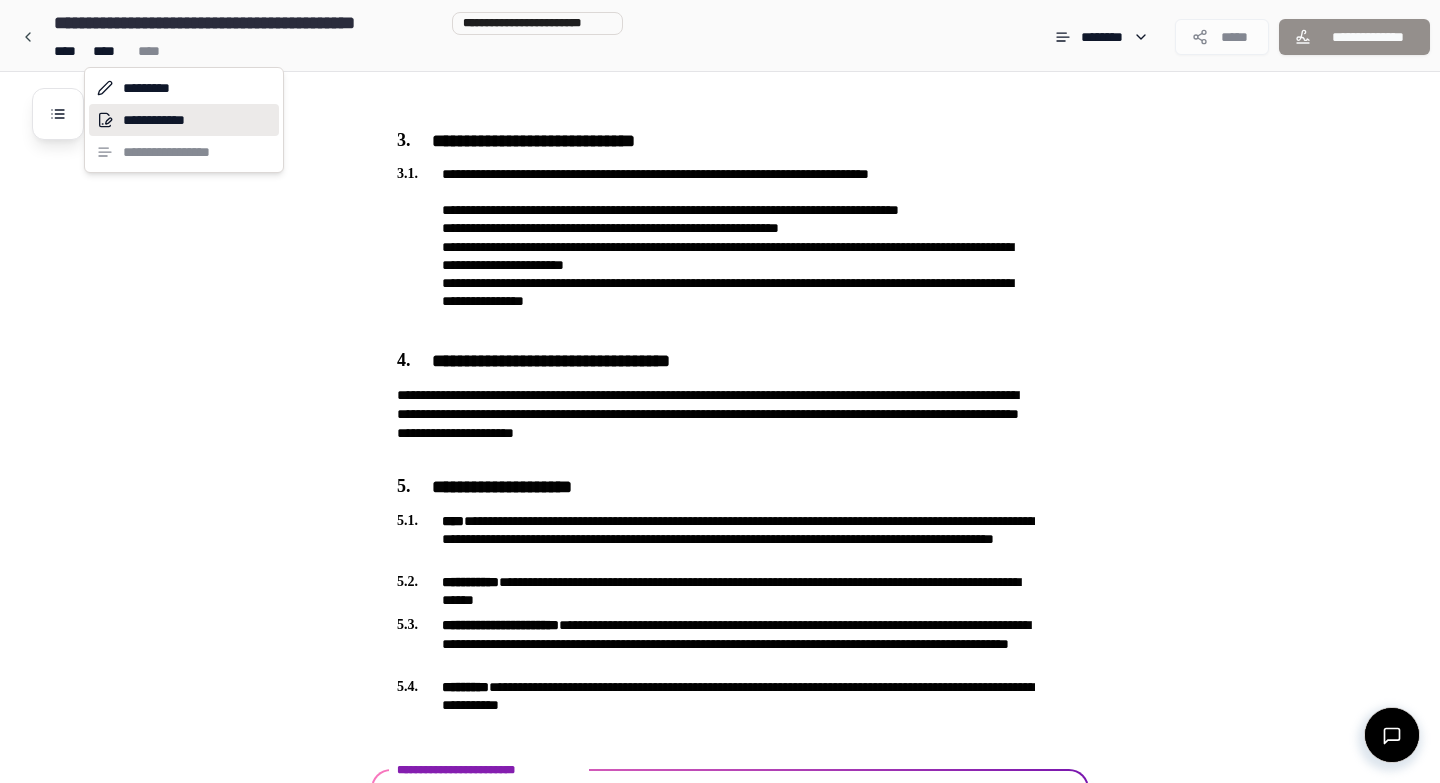scroll, scrollTop: 1002, scrollLeft: 0, axis: vertical 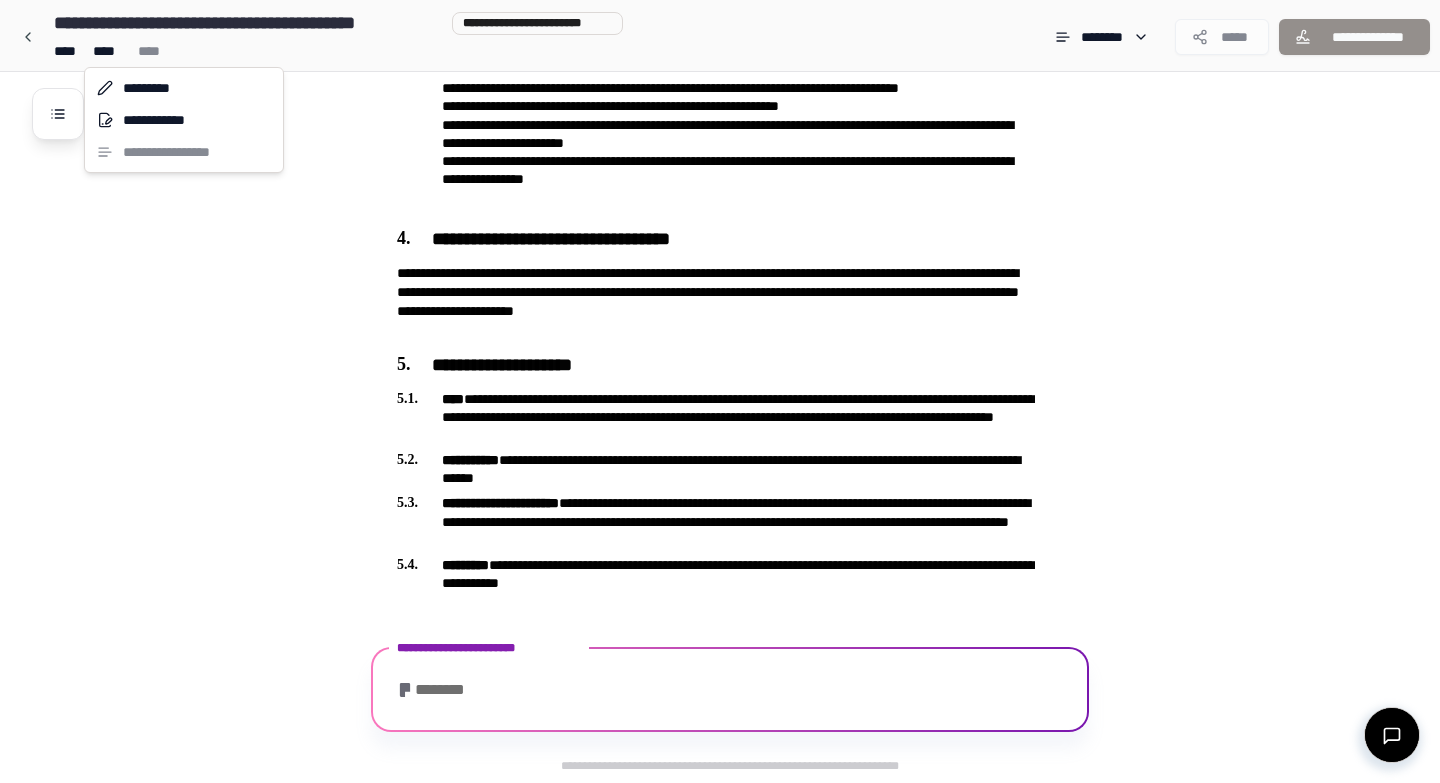 click on "**********" at bounding box center [720, -110] 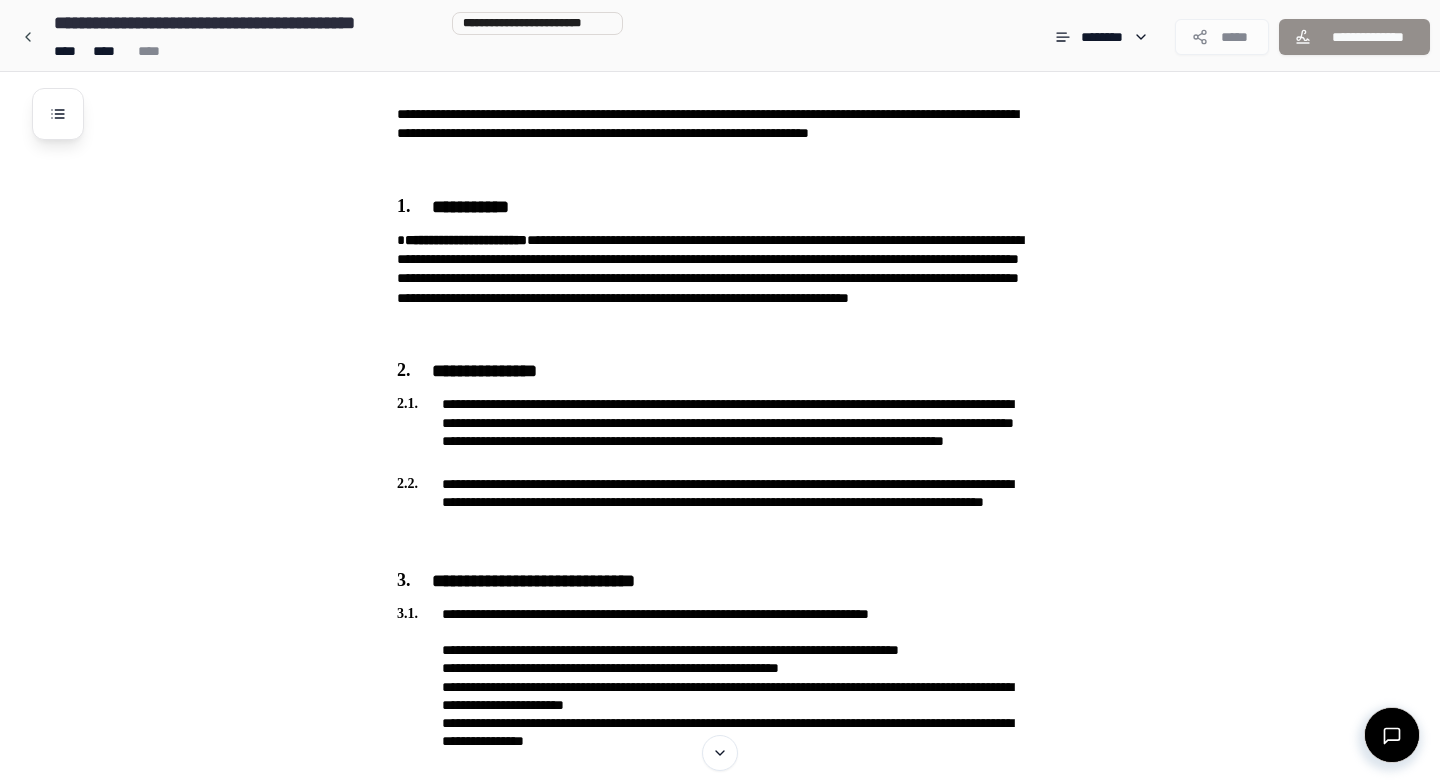 scroll, scrollTop: 1120, scrollLeft: 0, axis: vertical 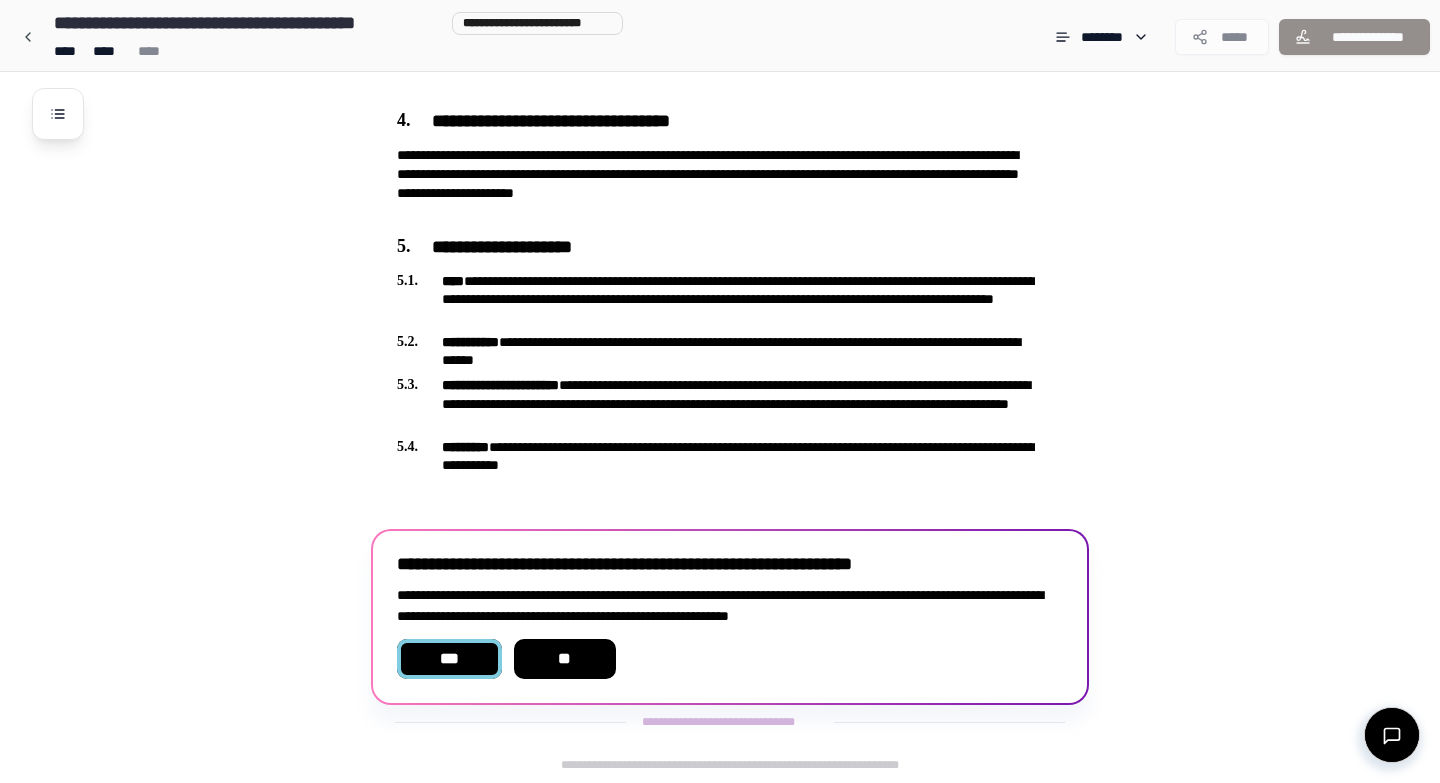 click on "***" at bounding box center [449, 659] 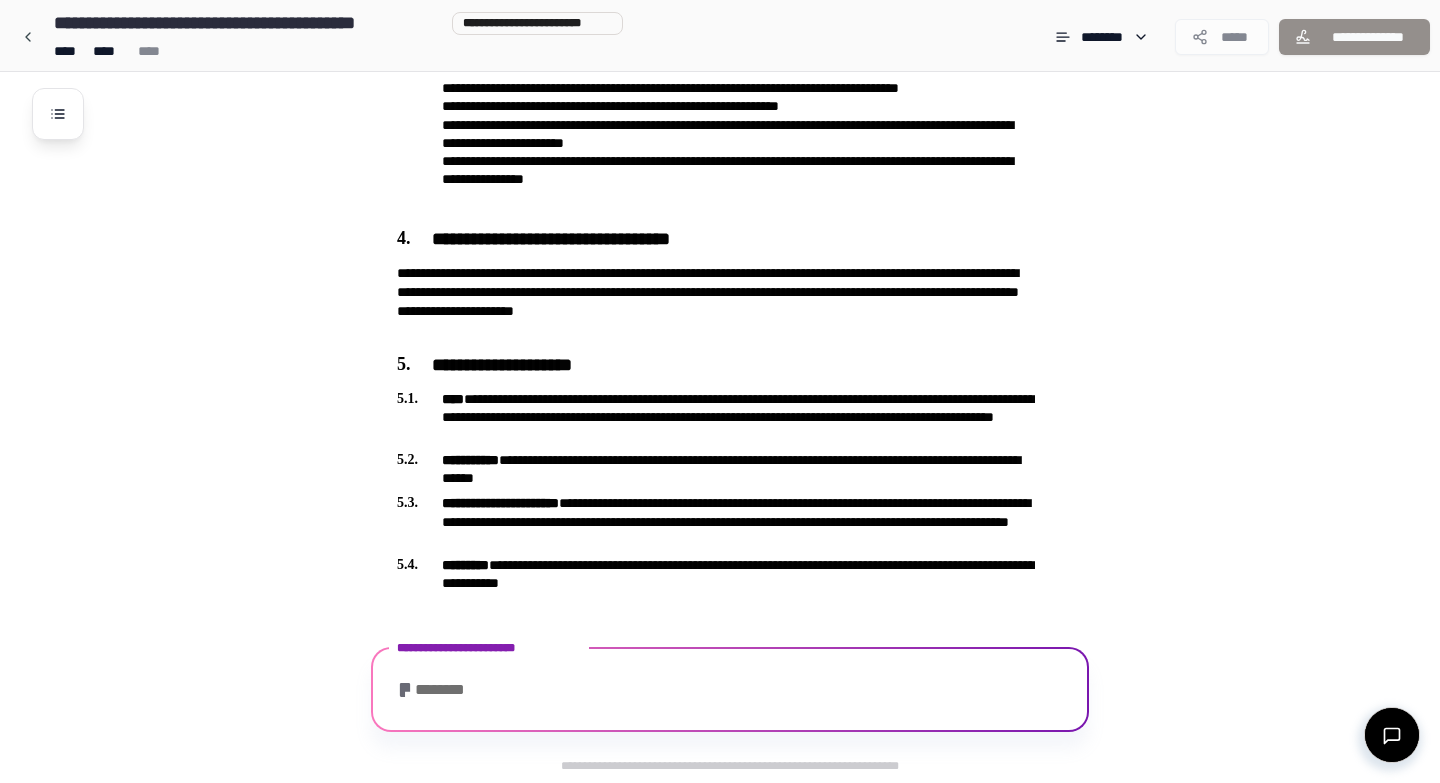 scroll, scrollTop: 1164, scrollLeft: 0, axis: vertical 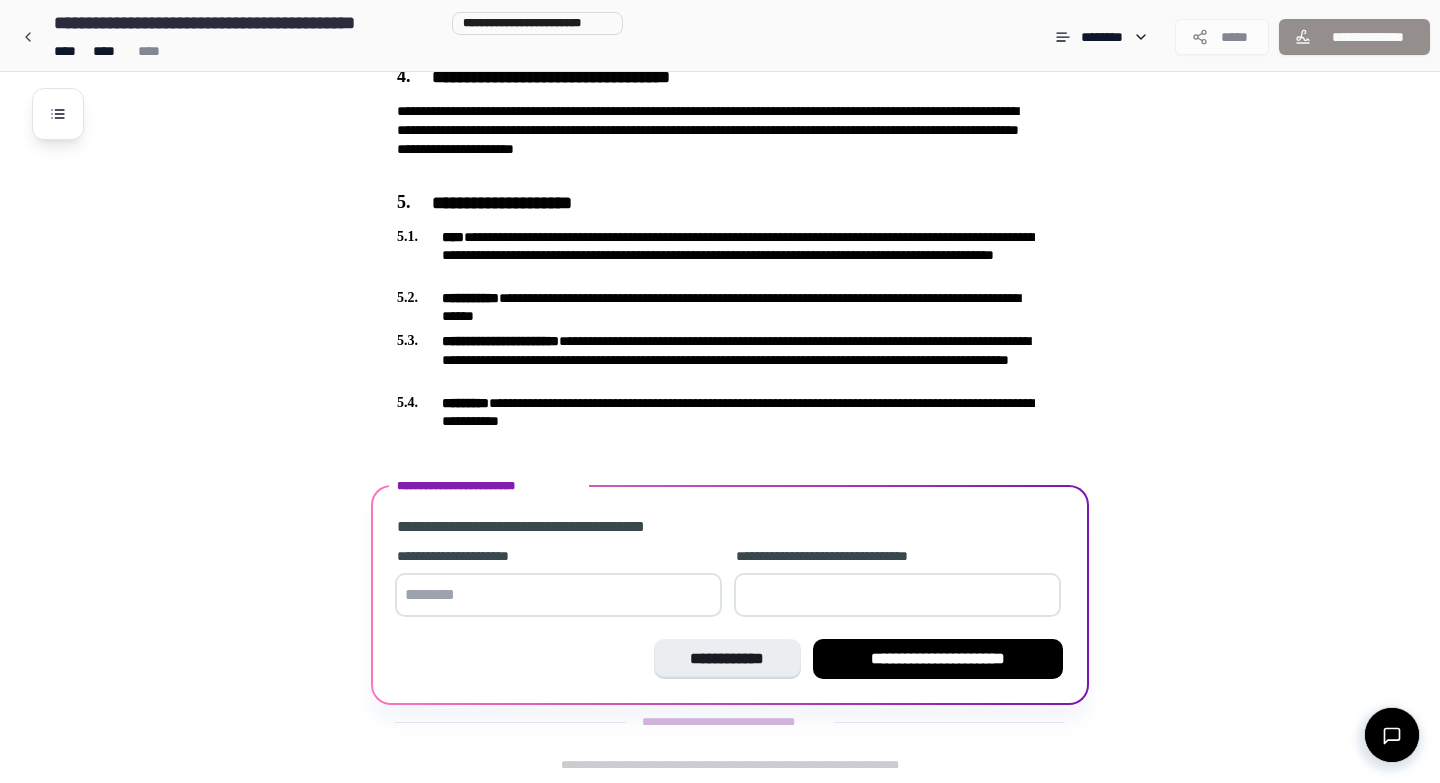 click at bounding box center (558, 595) 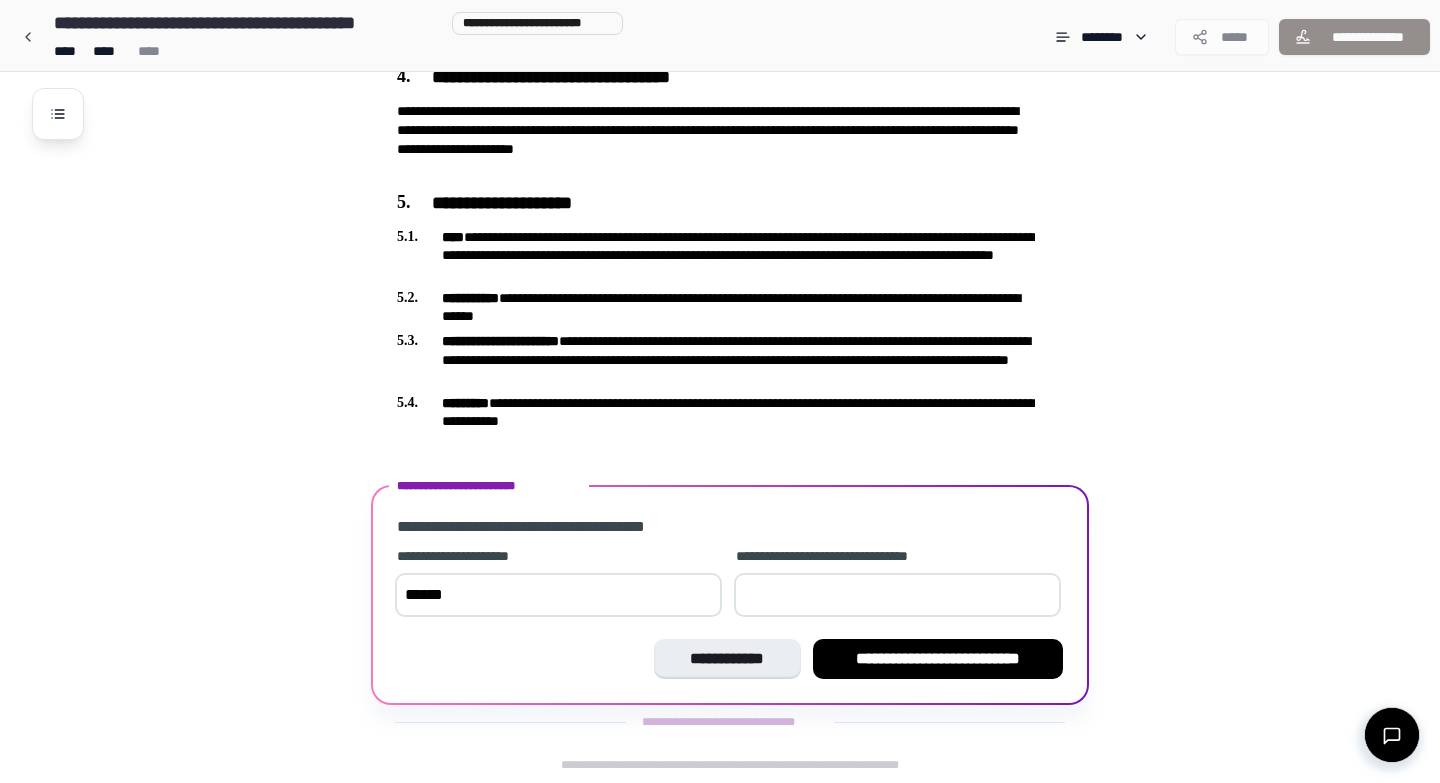 type on "******" 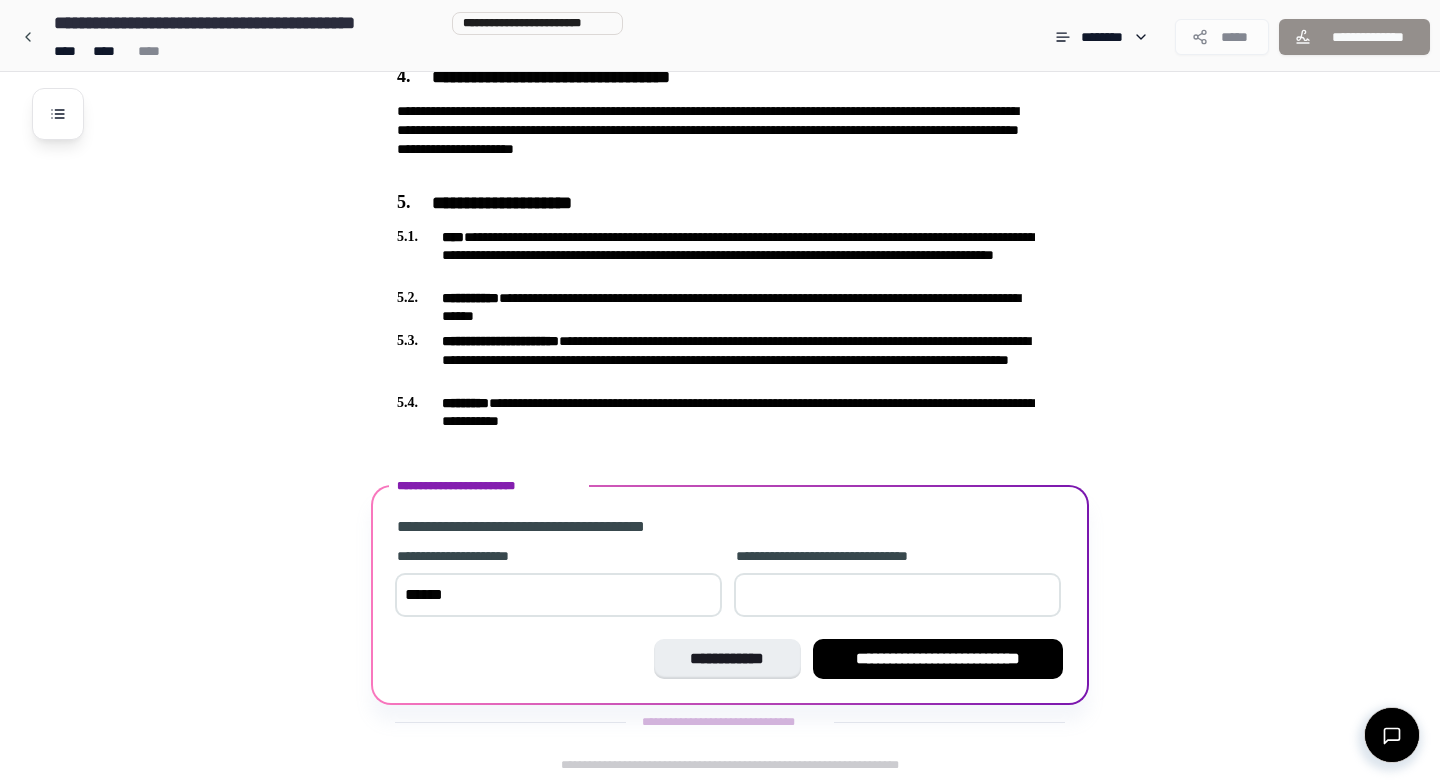 click at bounding box center (897, 595) 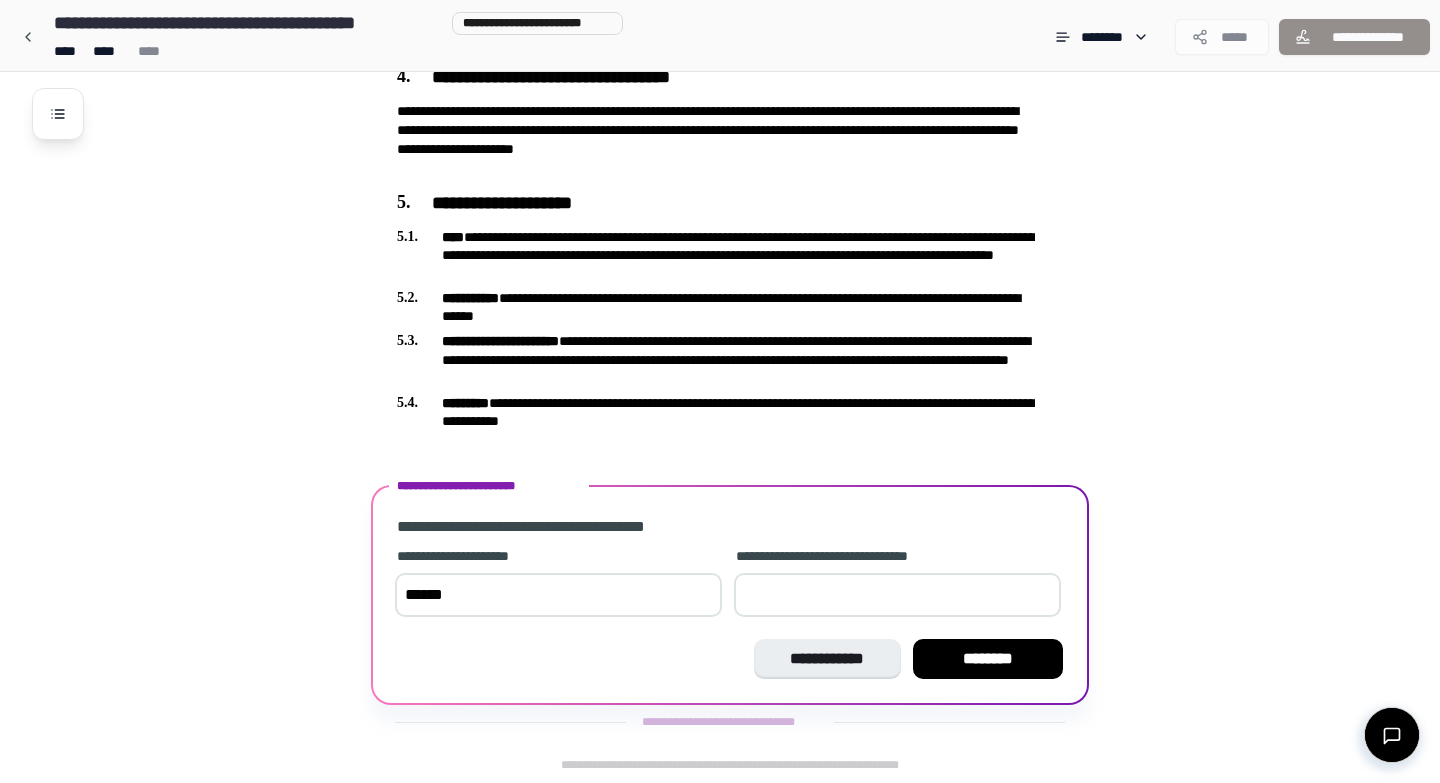type on "**" 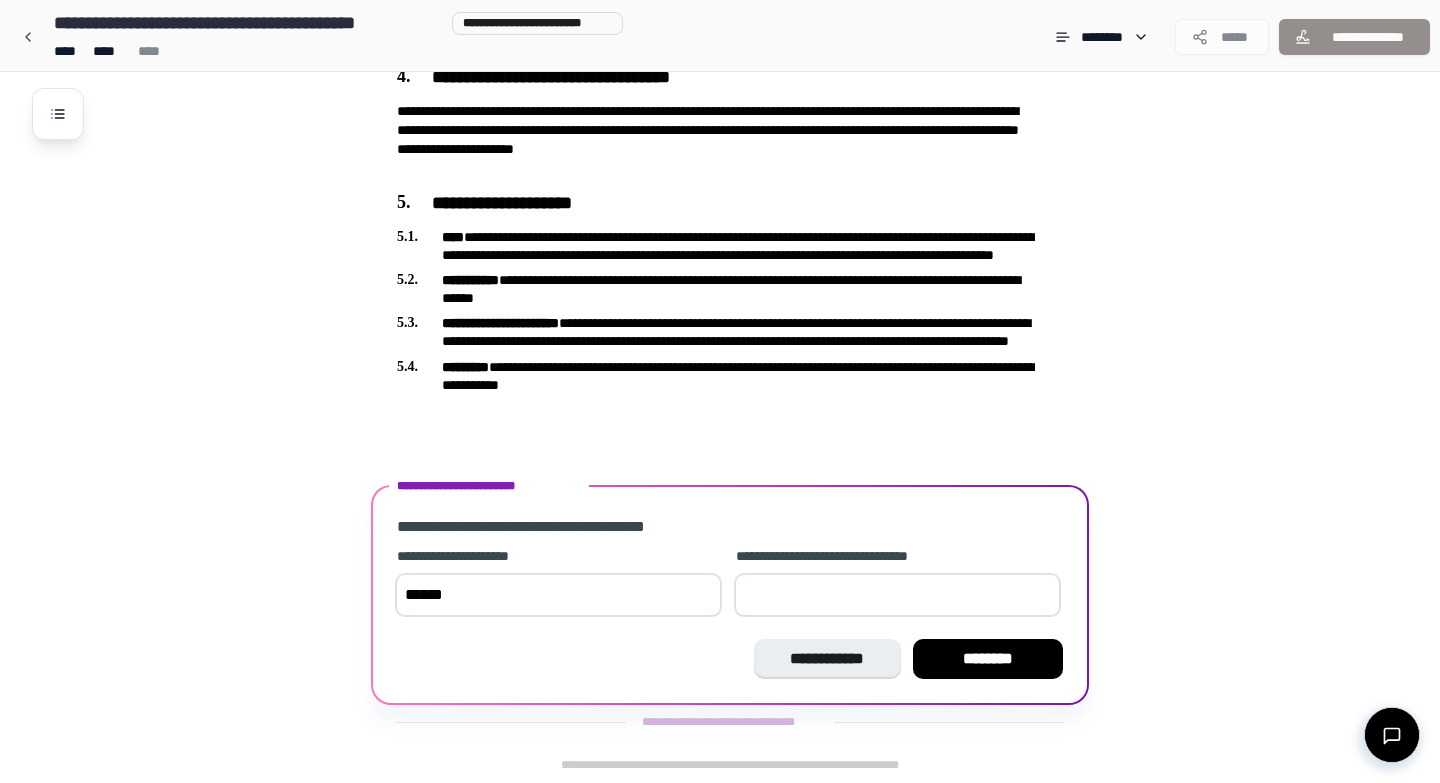 drag, startPoint x: 519, startPoint y: 599, endPoint x: 367, endPoint y: 582, distance: 152.94771 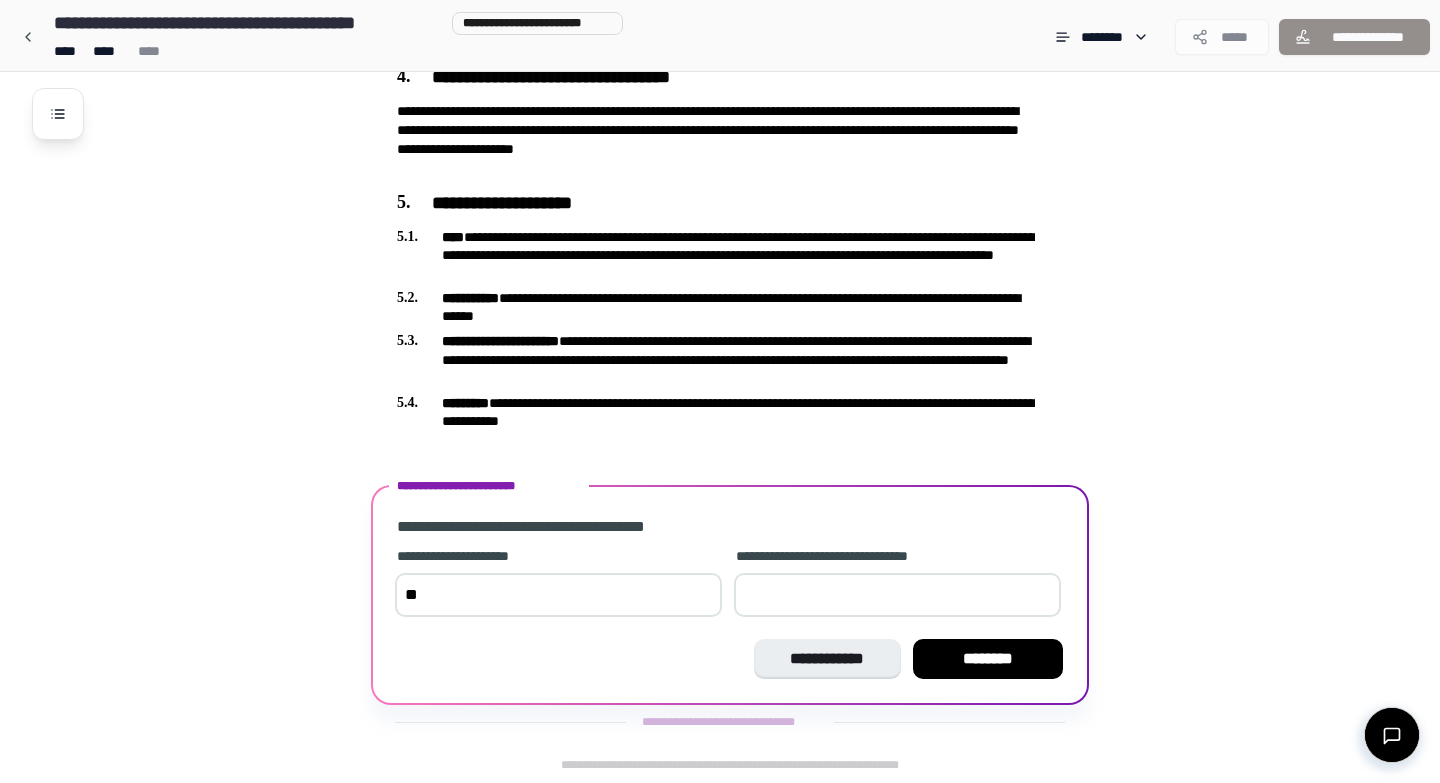 type on "*" 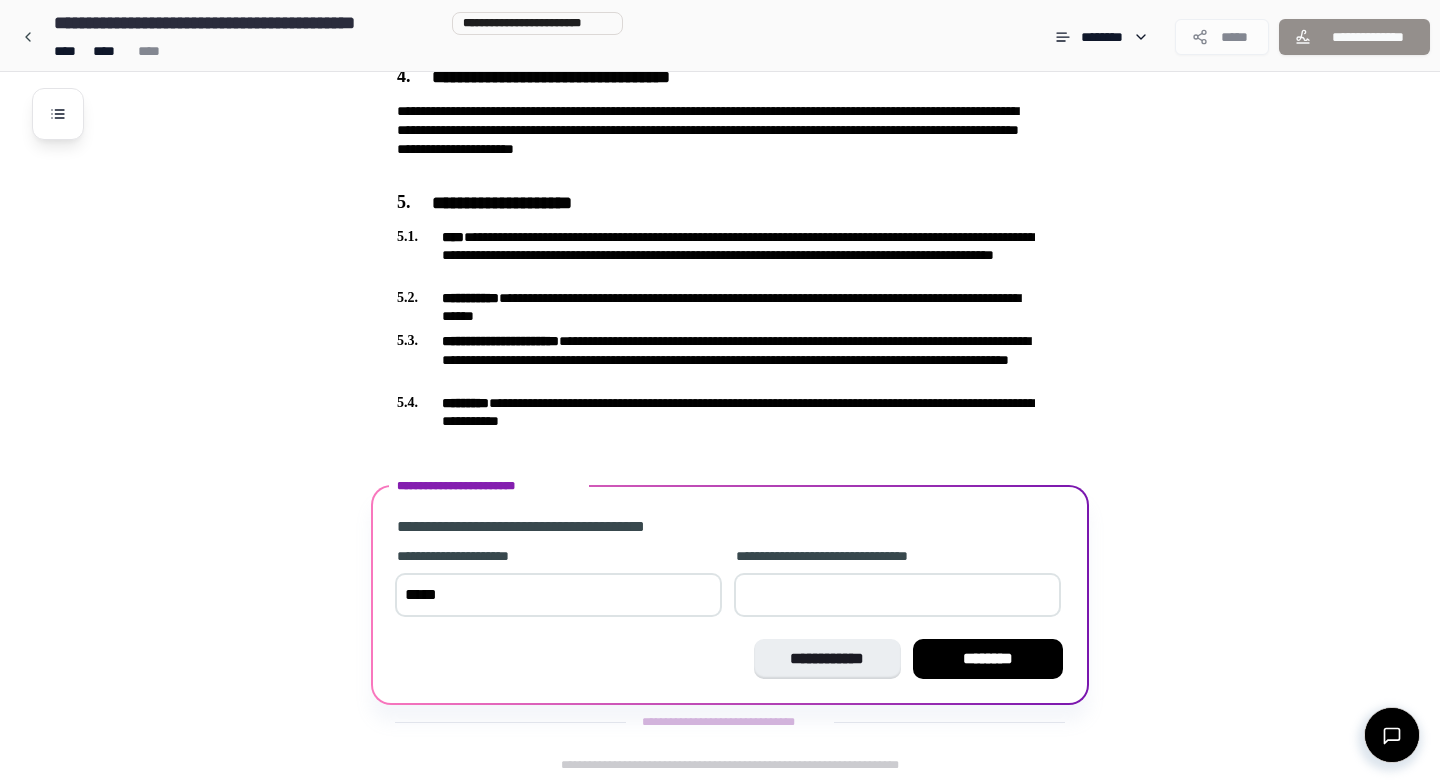 type on "******" 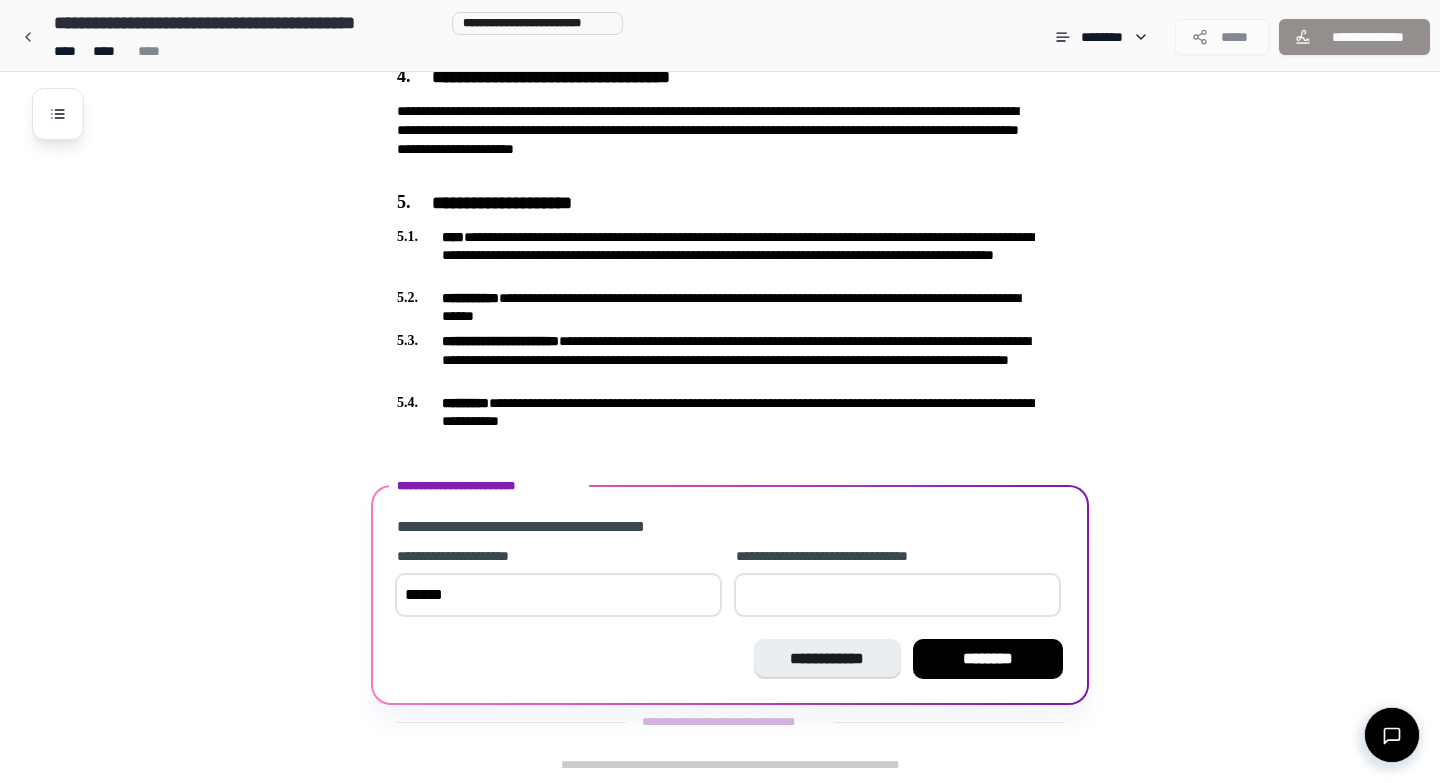 click on "**" at bounding box center (897, 595) 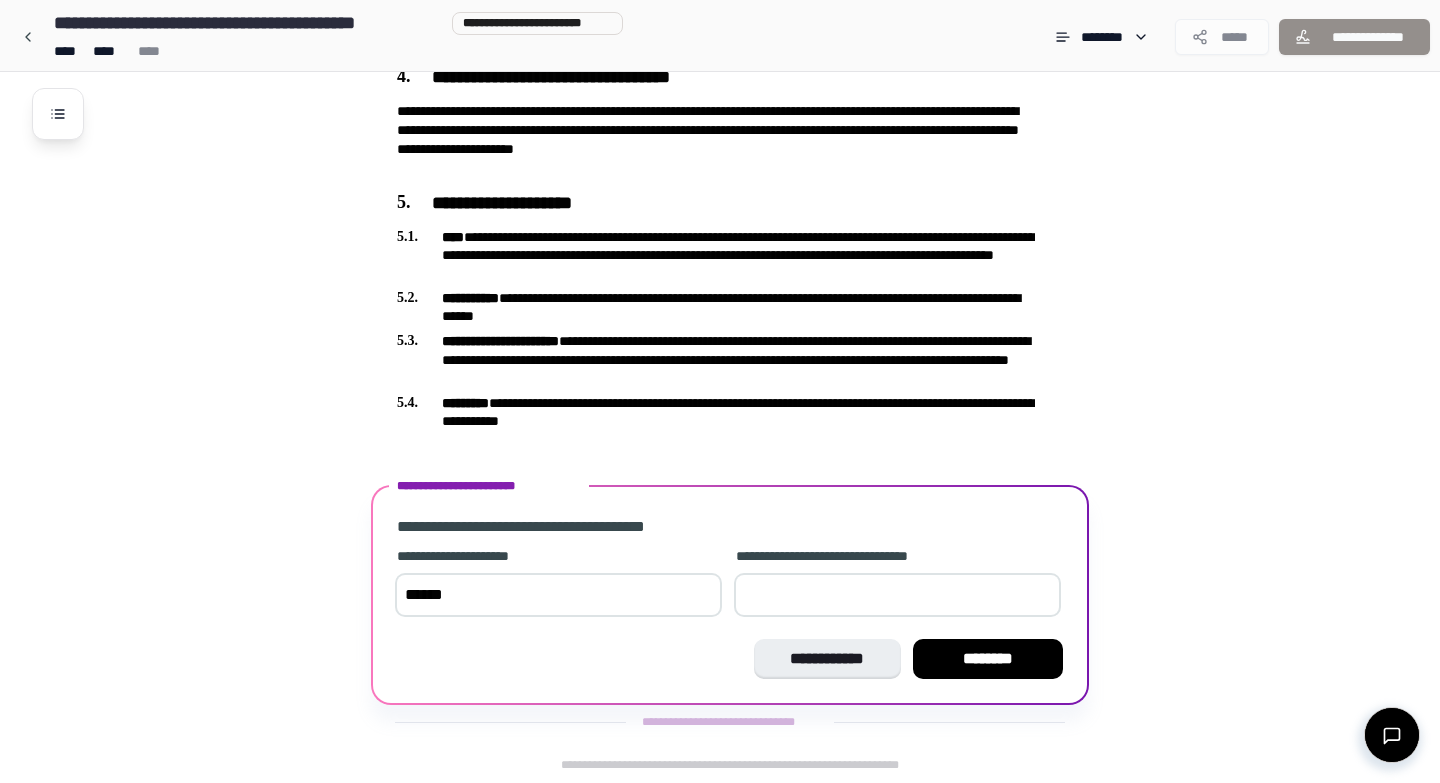 type on "*" 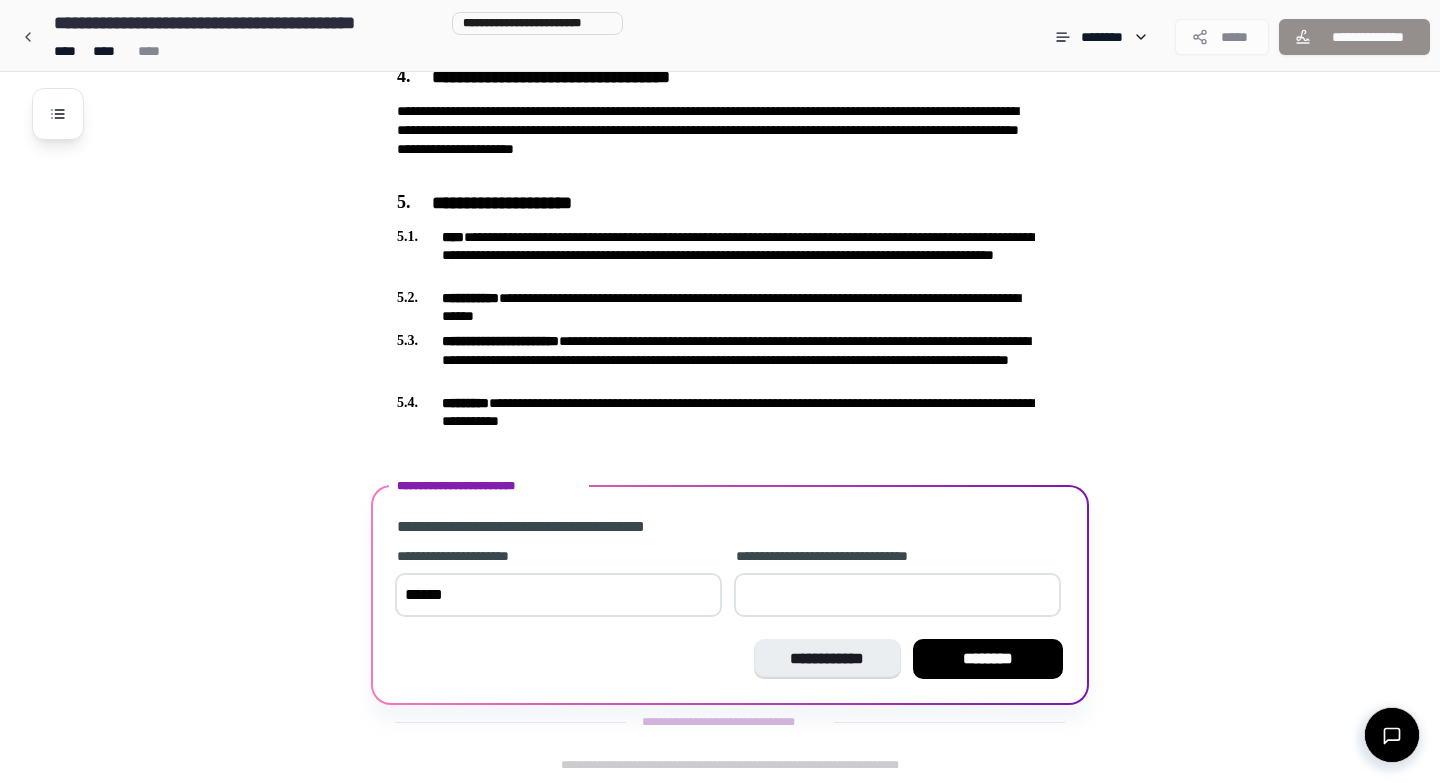 type on "*" 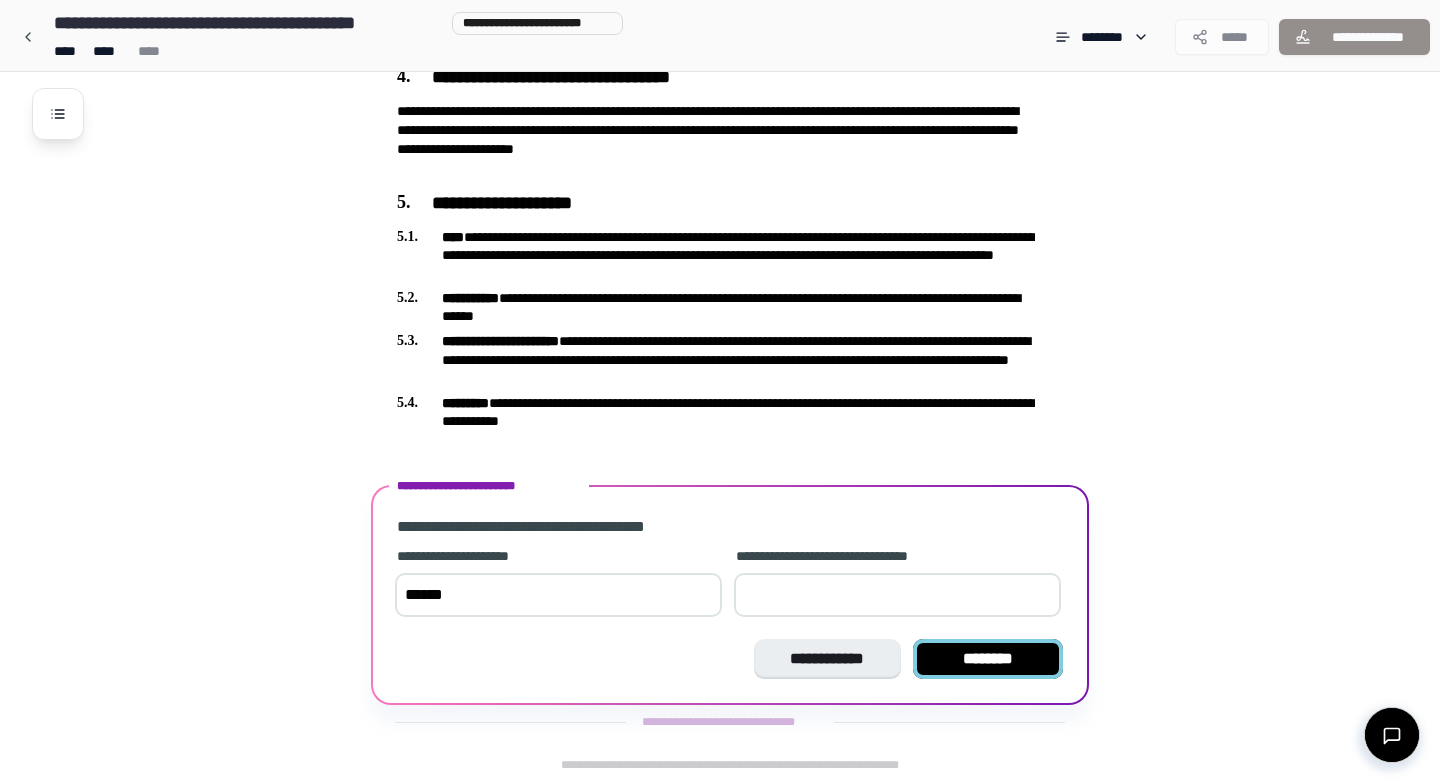 click on "********" at bounding box center (988, 659) 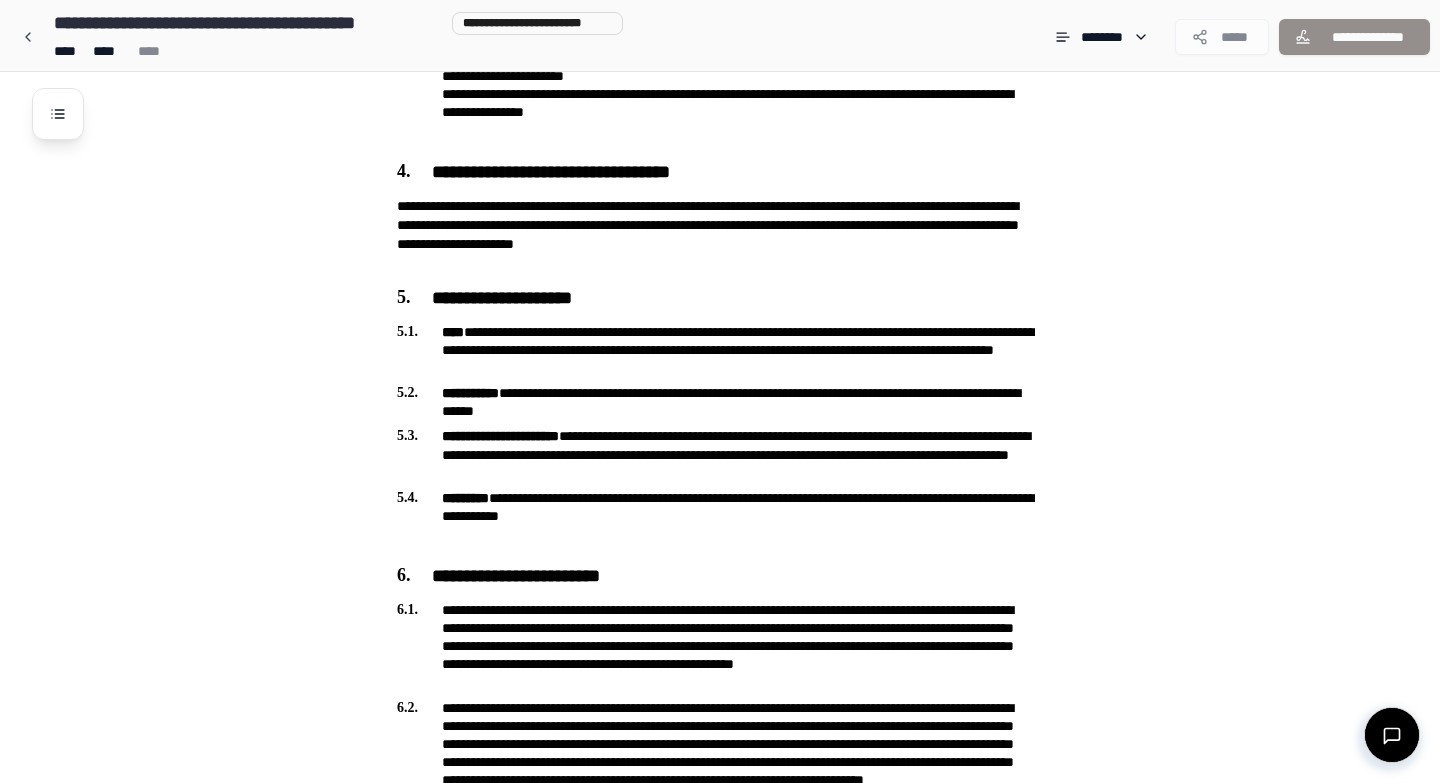 scroll, scrollTop: 1745, scrollLeft: 0, axis: vertical 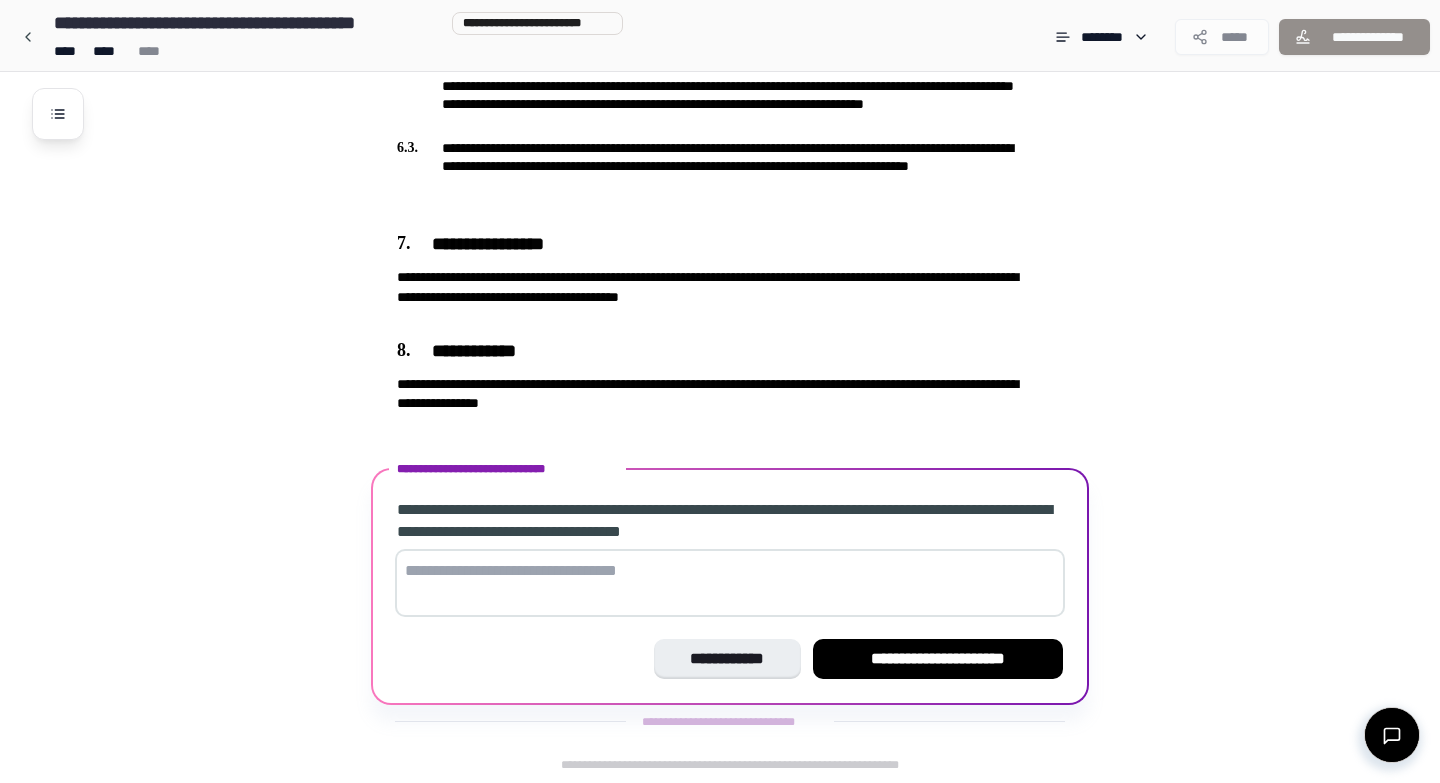 click at bounding box center (730, 583) 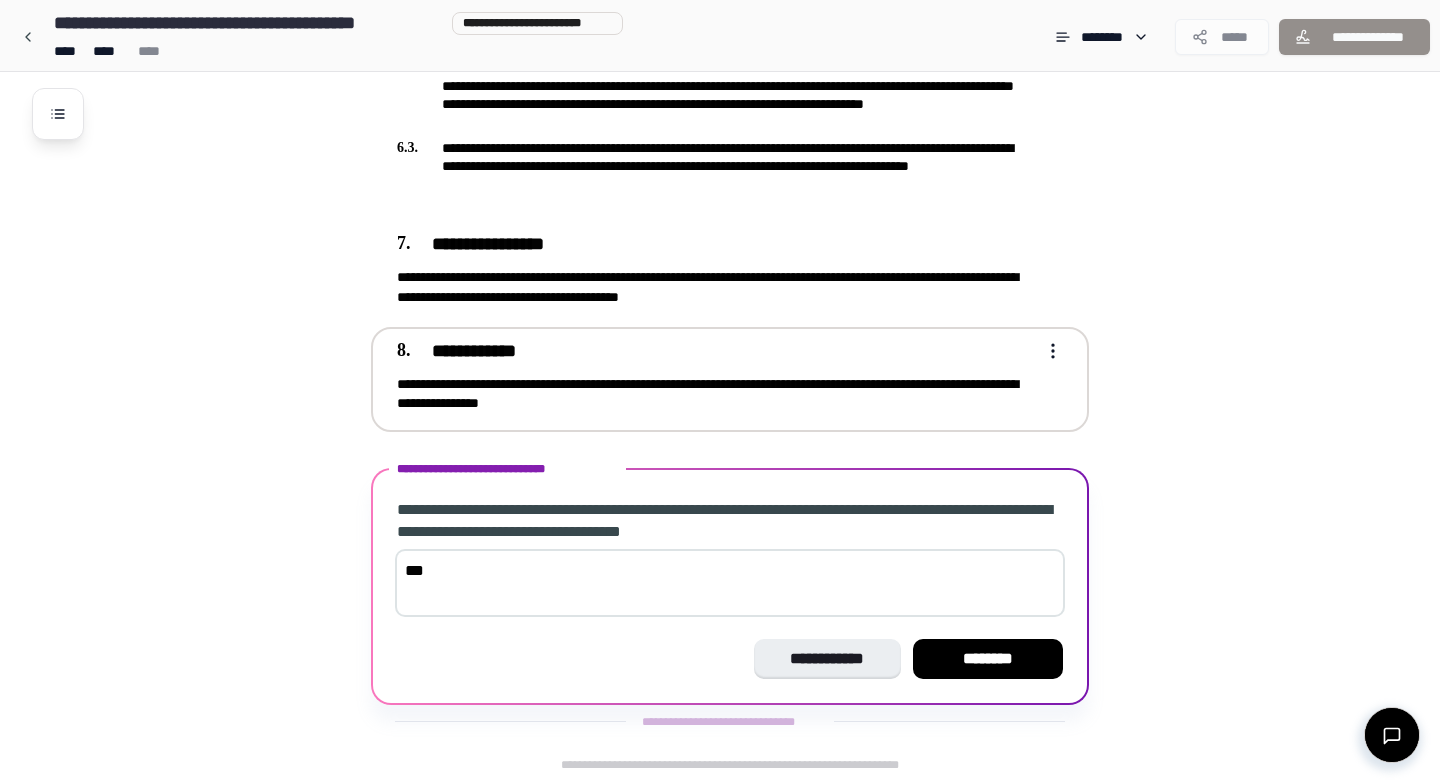 type on "****" 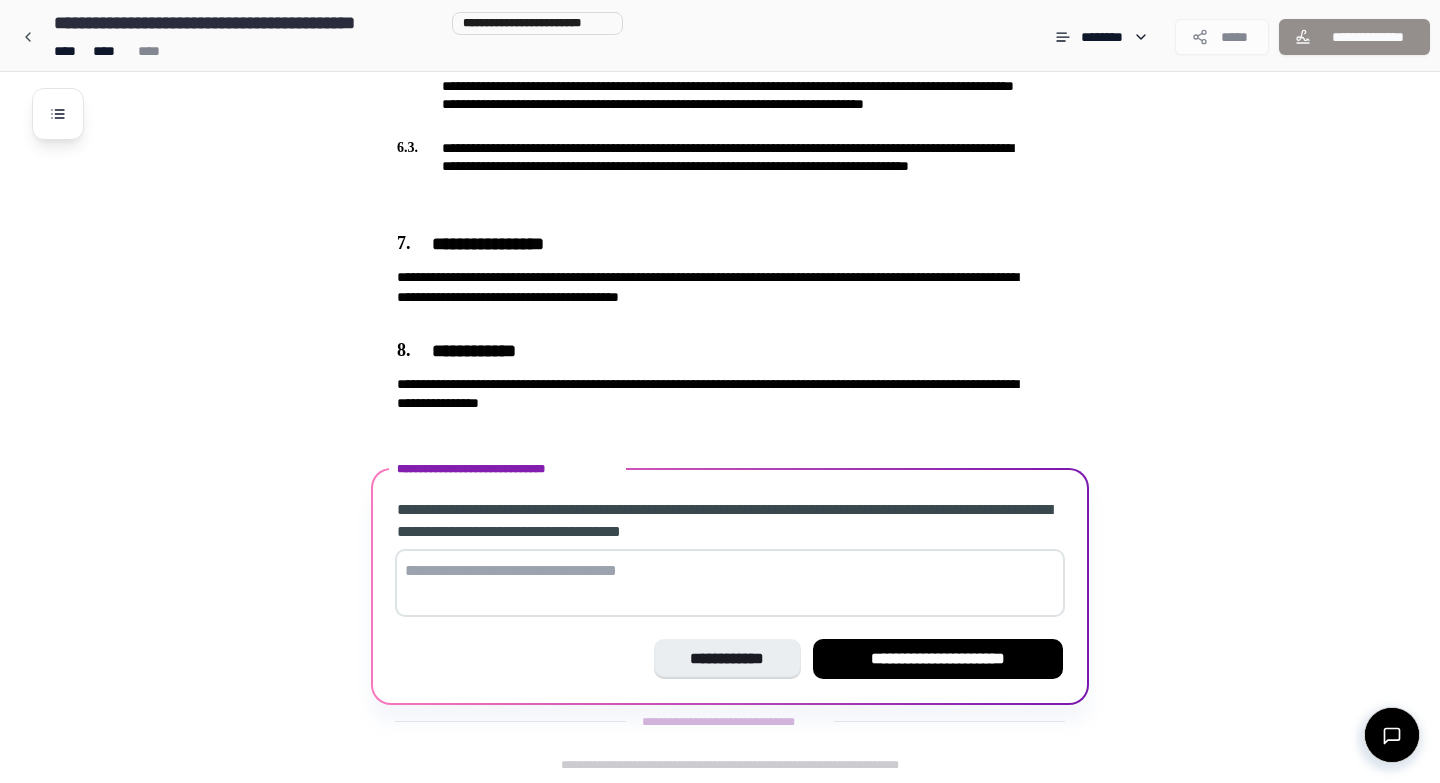 click on "**********" at bounding box center [730, 521] 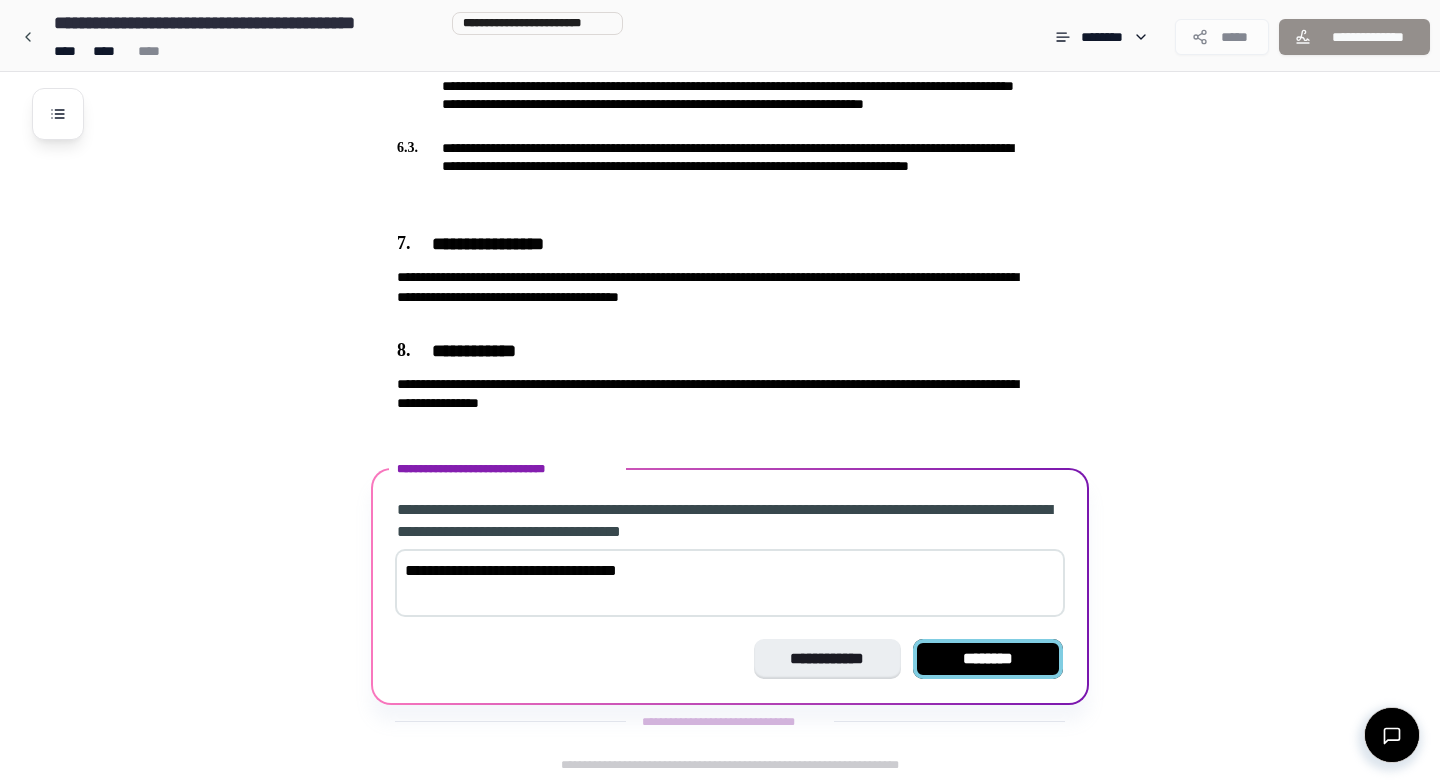click on "********" at bounding box center (988, 659) 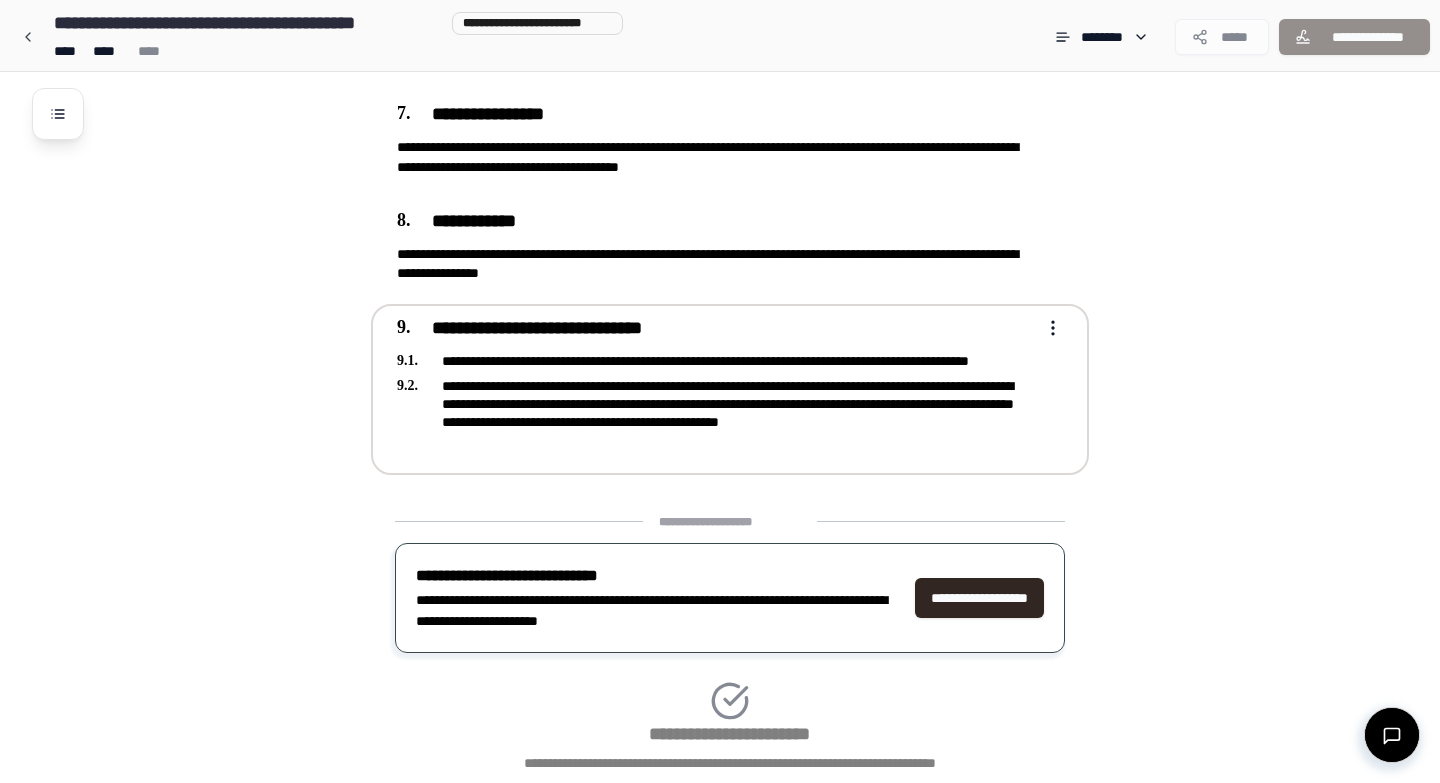 scroll, scrollTop: 2009, scrollLeft: 0, axis: vertical 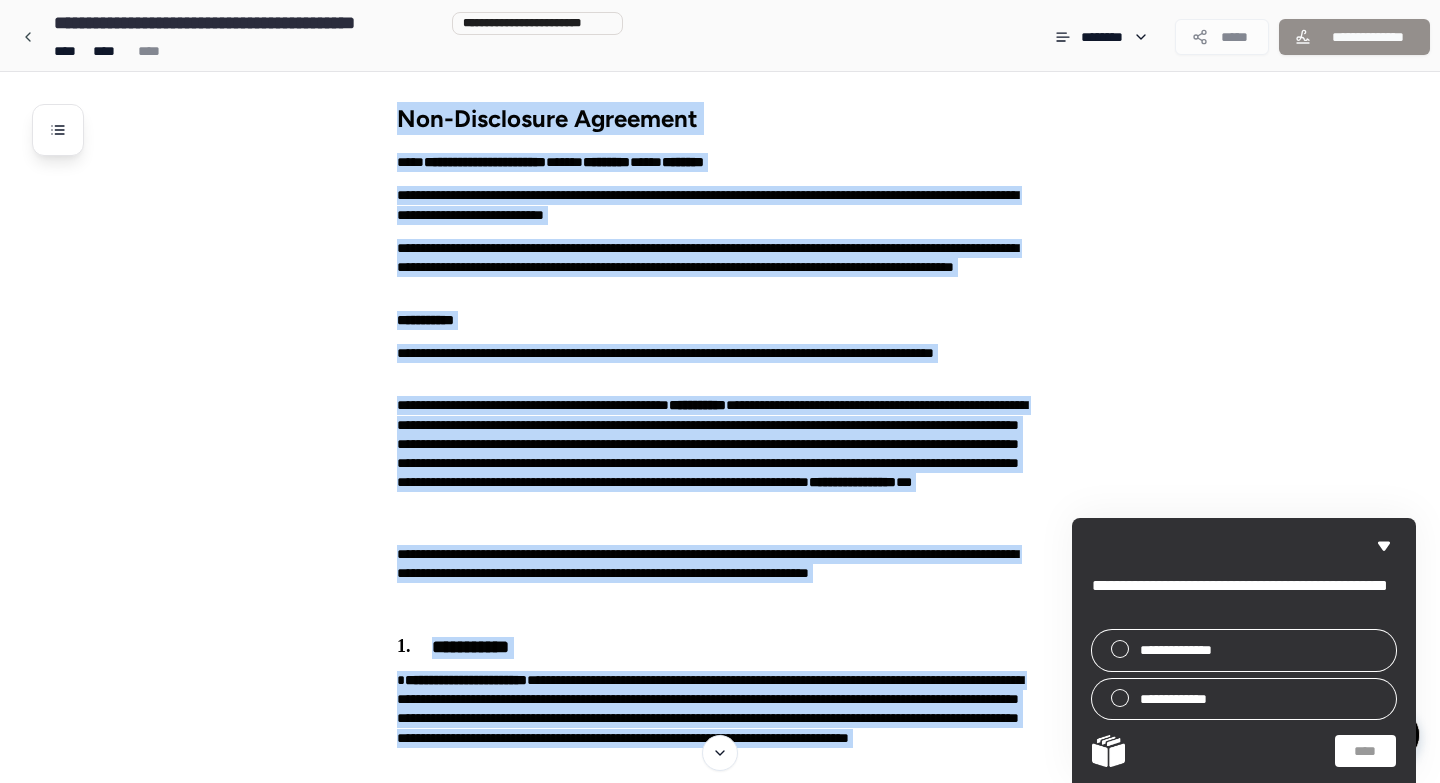 drag, startPoint x: 1030, startPoint y: 306, endPoint x: 387, endPoint y: 116, distance: 670.48413 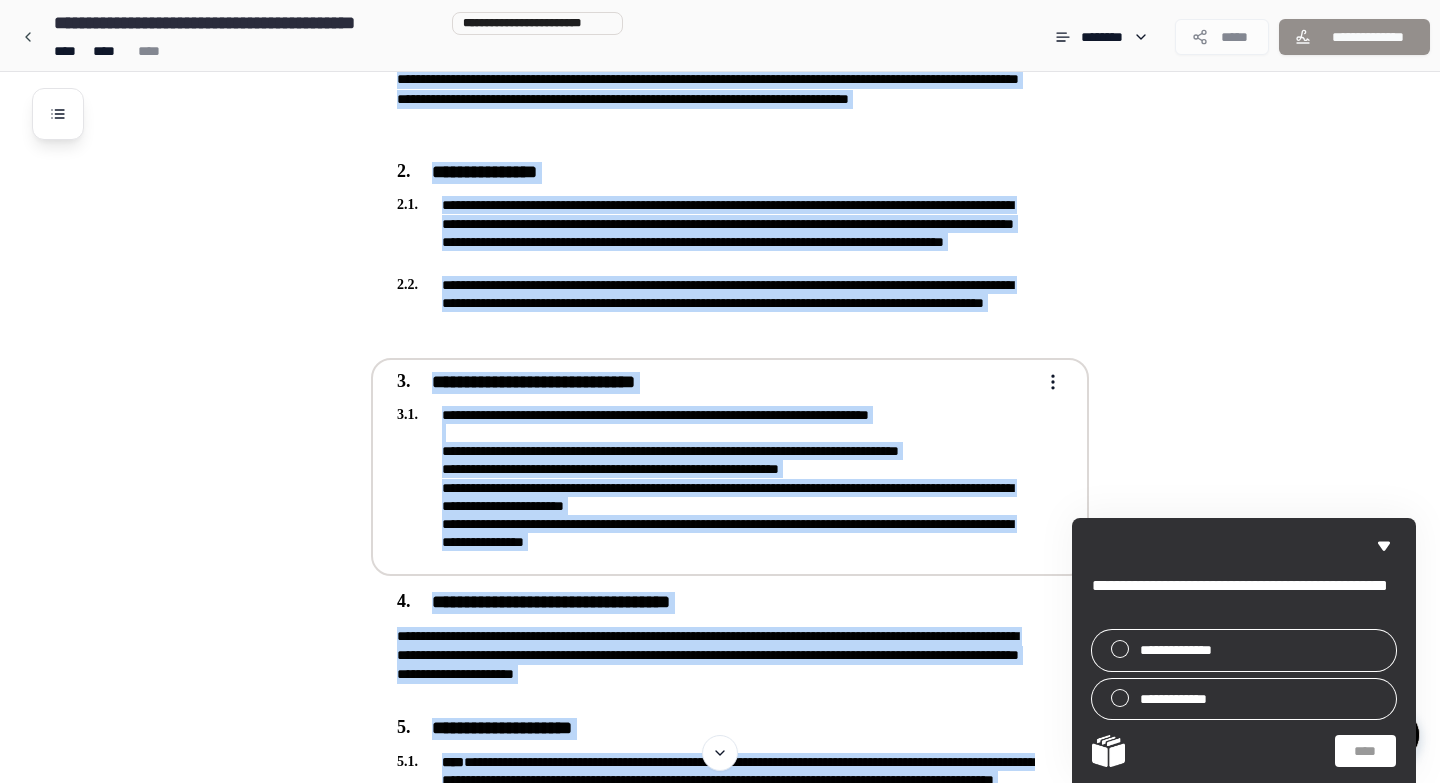scroll, scrollTop: 0, scrollLeft: 0, axis: both 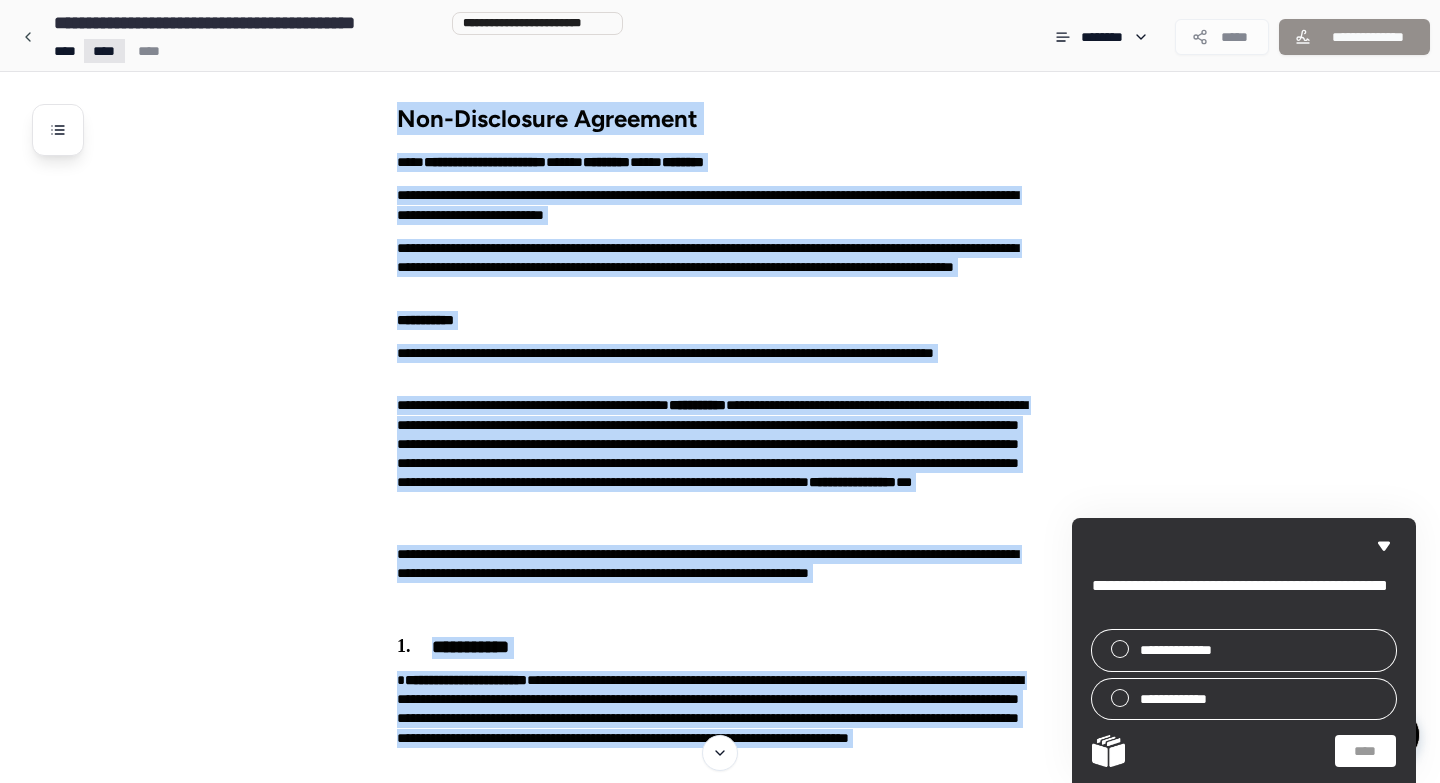 click on "**********" at bounding box center (720, 1396) 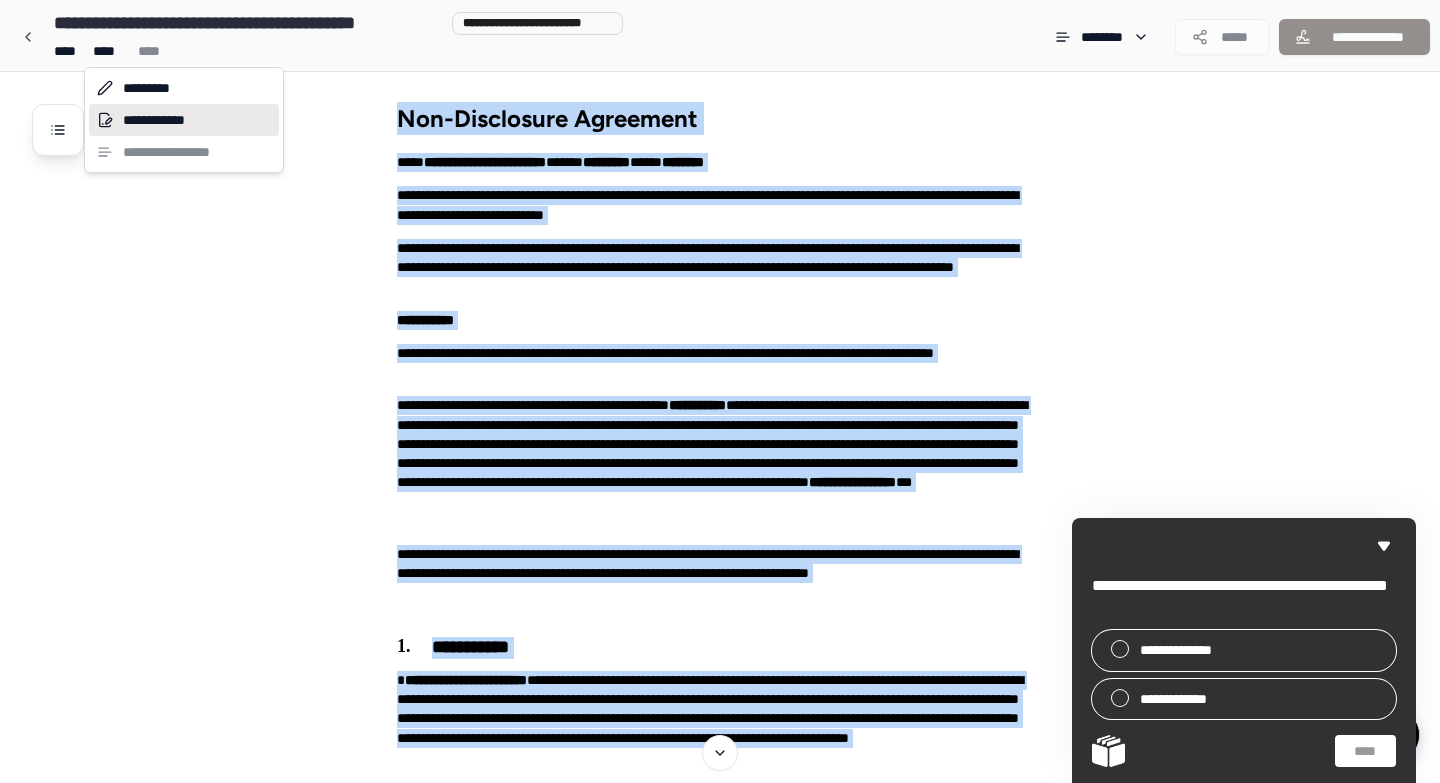 click on "**********" at bounding box center [184, 120] 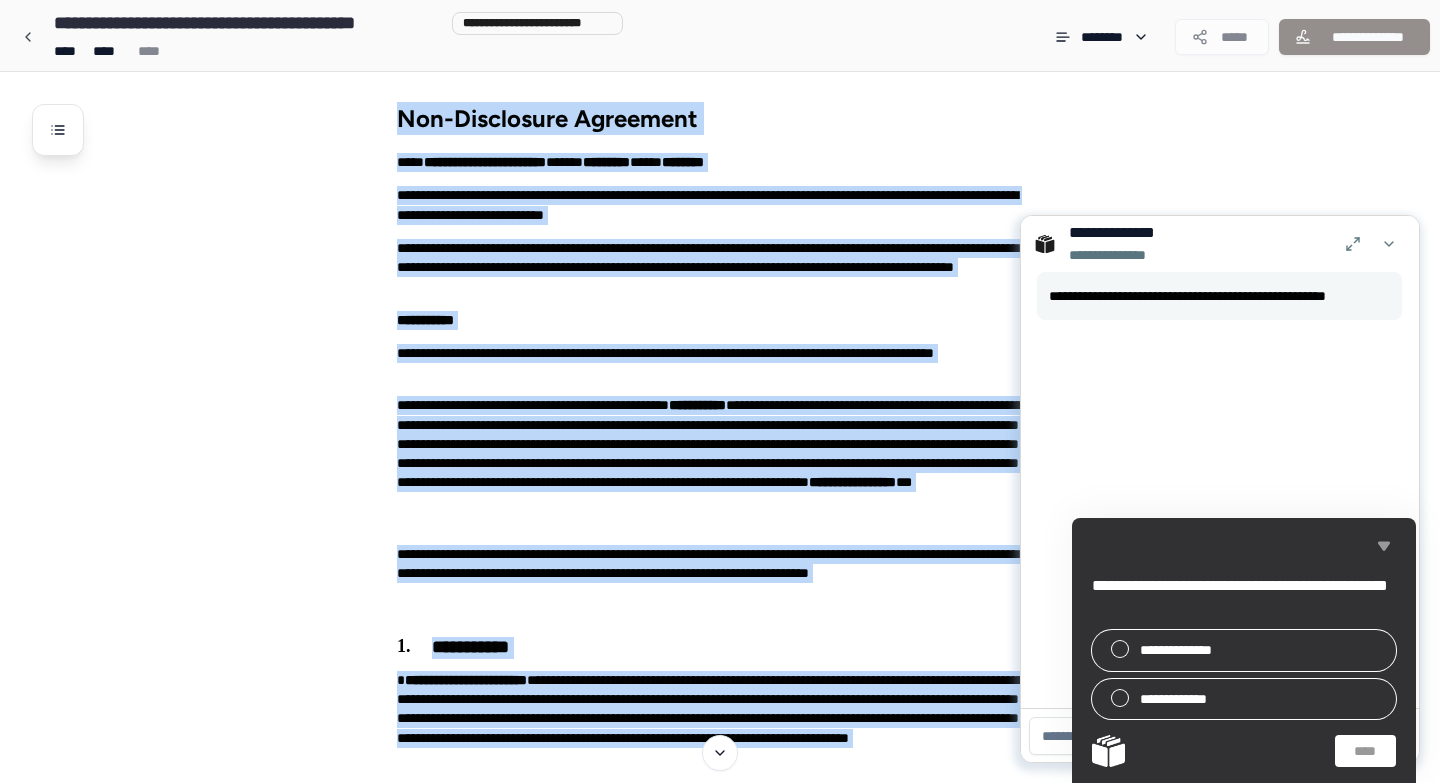 click 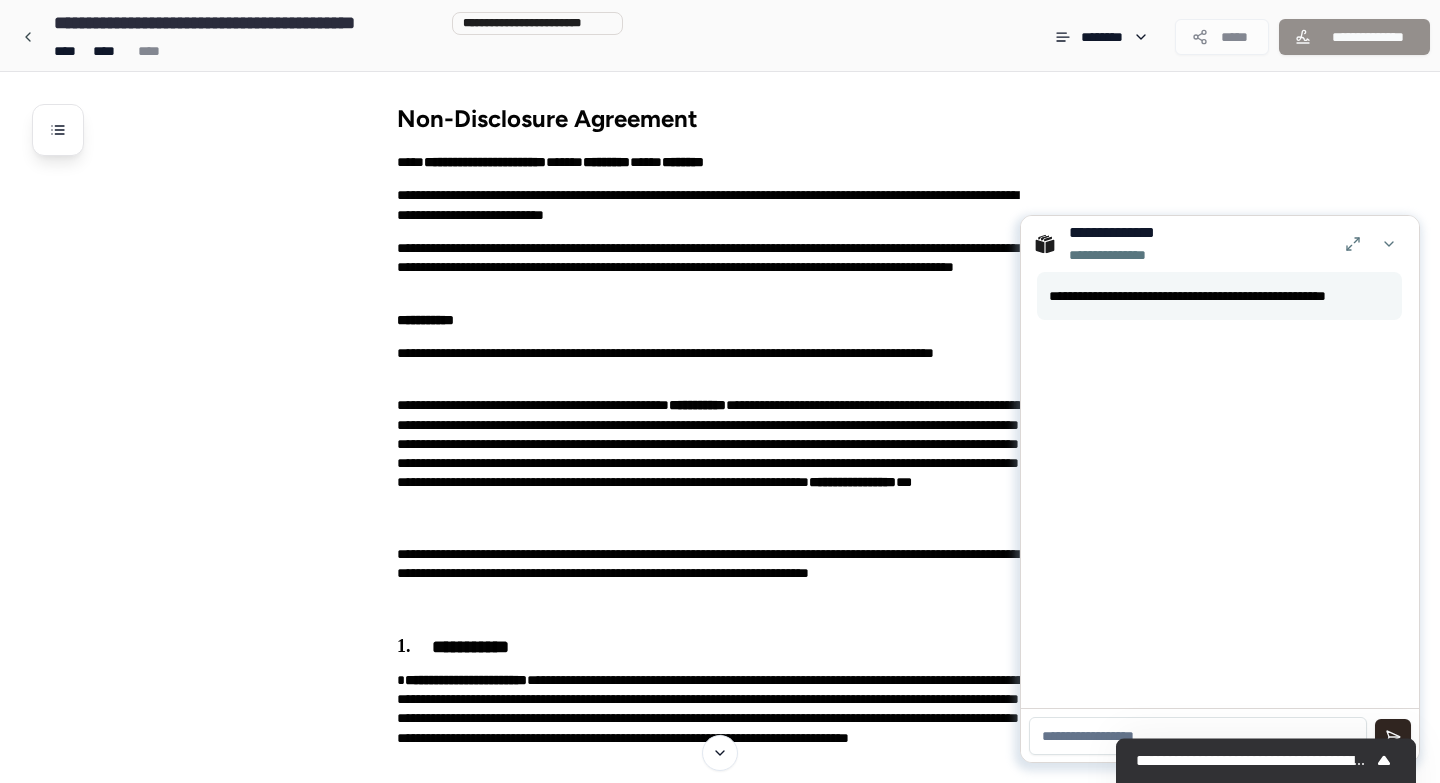 click at bounding box center (1198, 736) 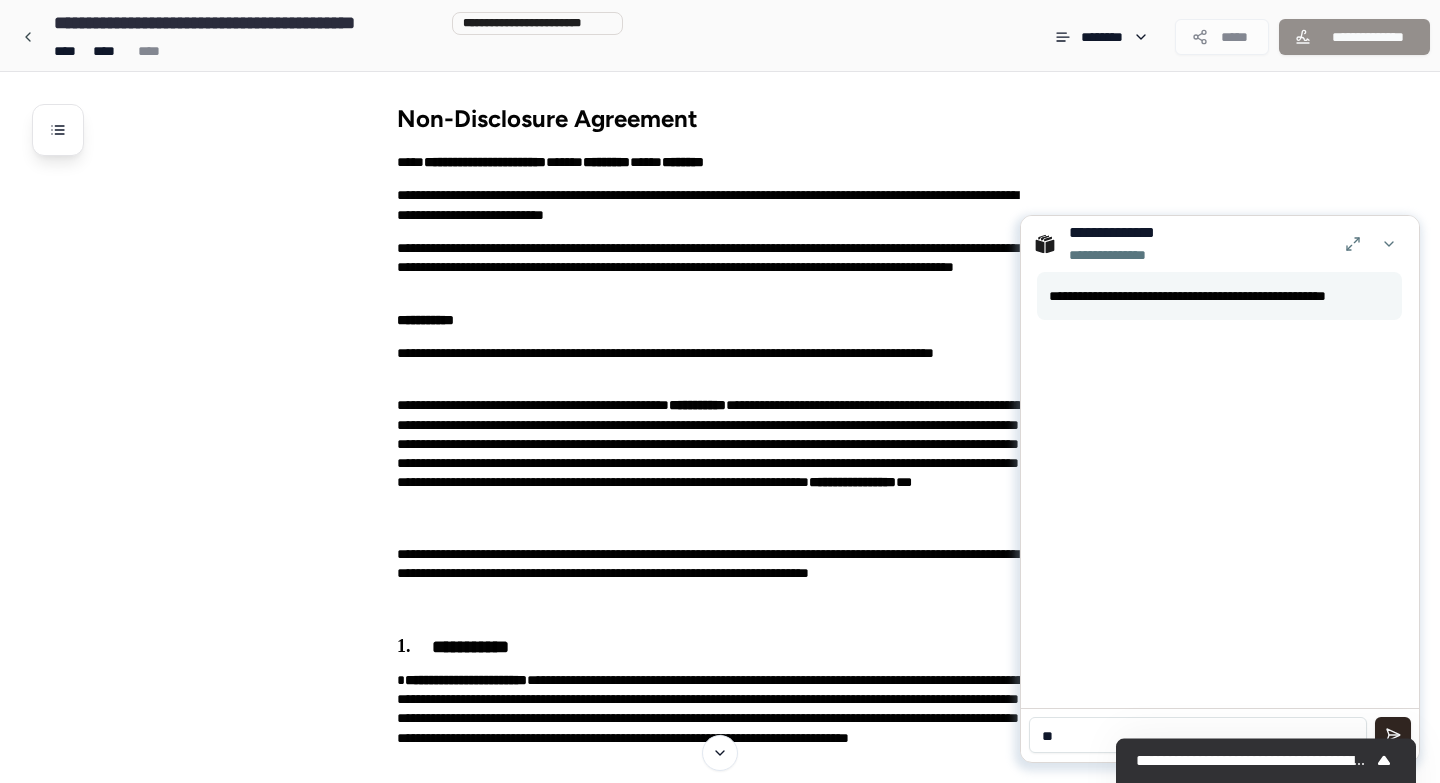 type on "*" 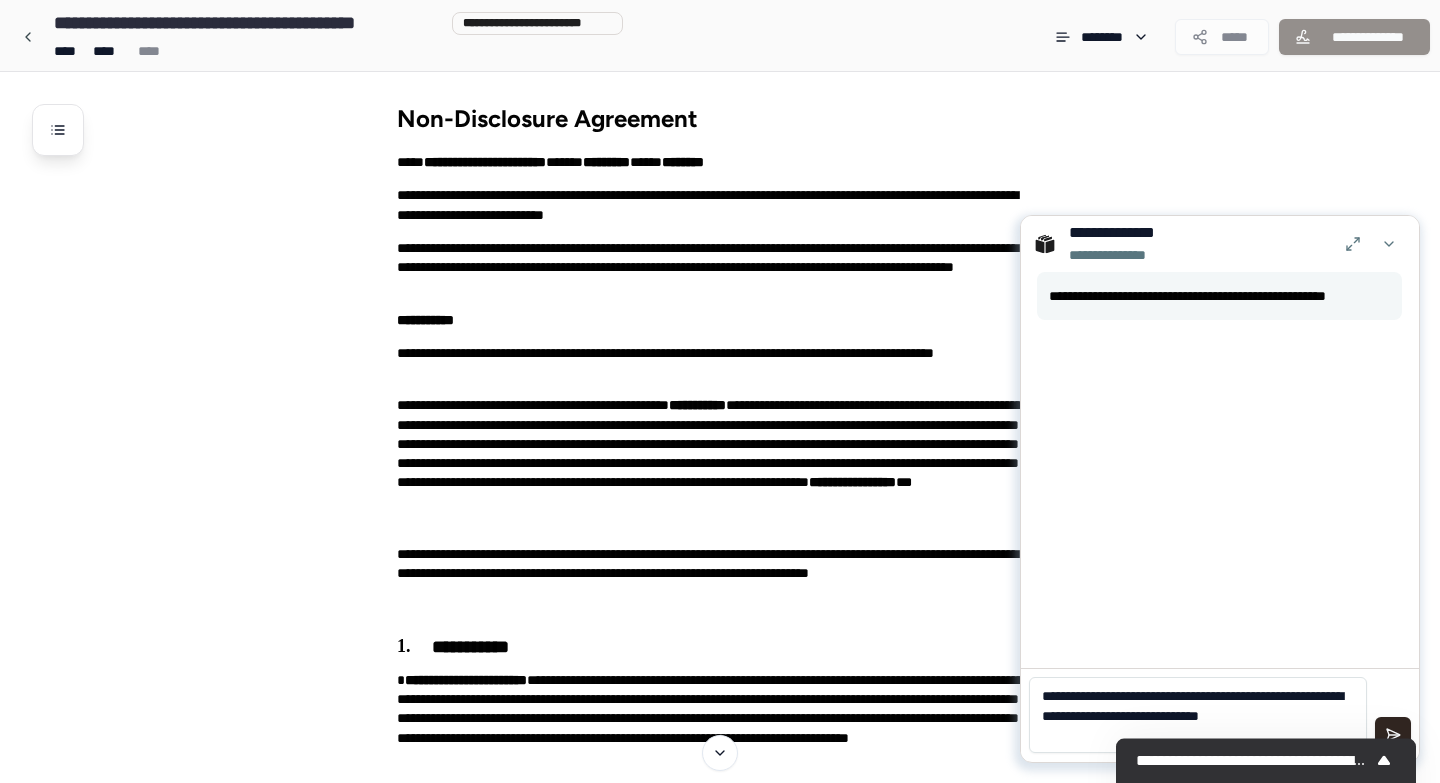 scroll, scrollTop: 0, scrollLeft: 0, axis: both 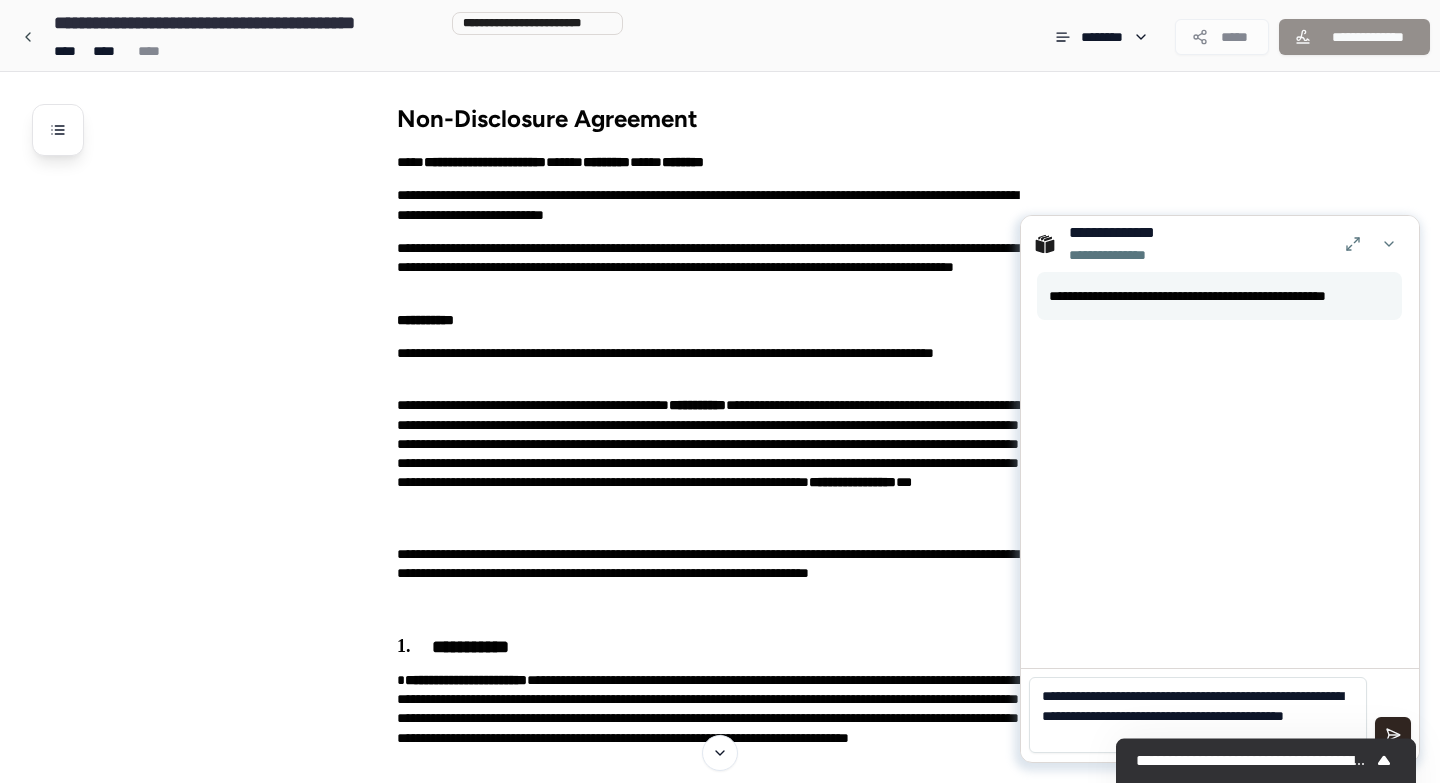 type on "**********" 